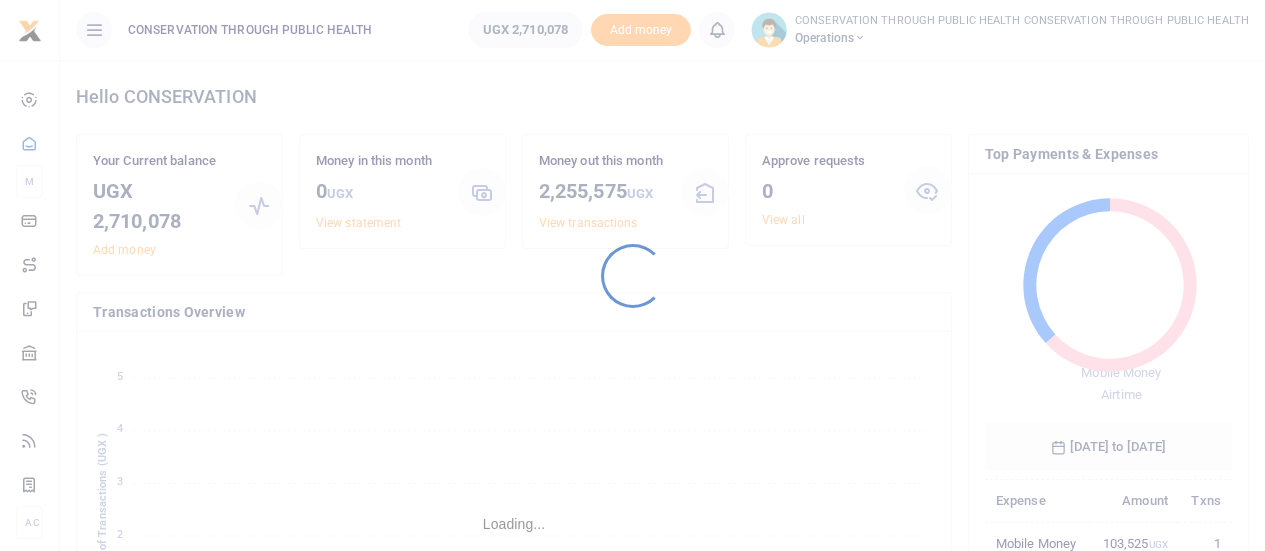 scroll, scrollTop: 0, scrollLeft: 0, axis: both 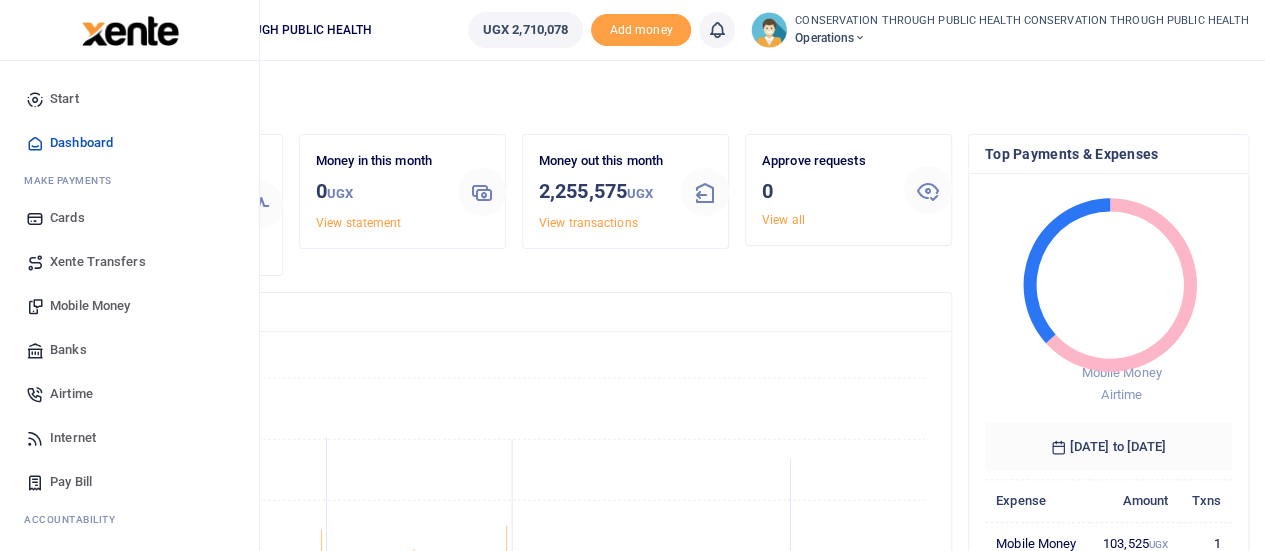 click on "Xente Transfers" at bounding box center [98, 262] 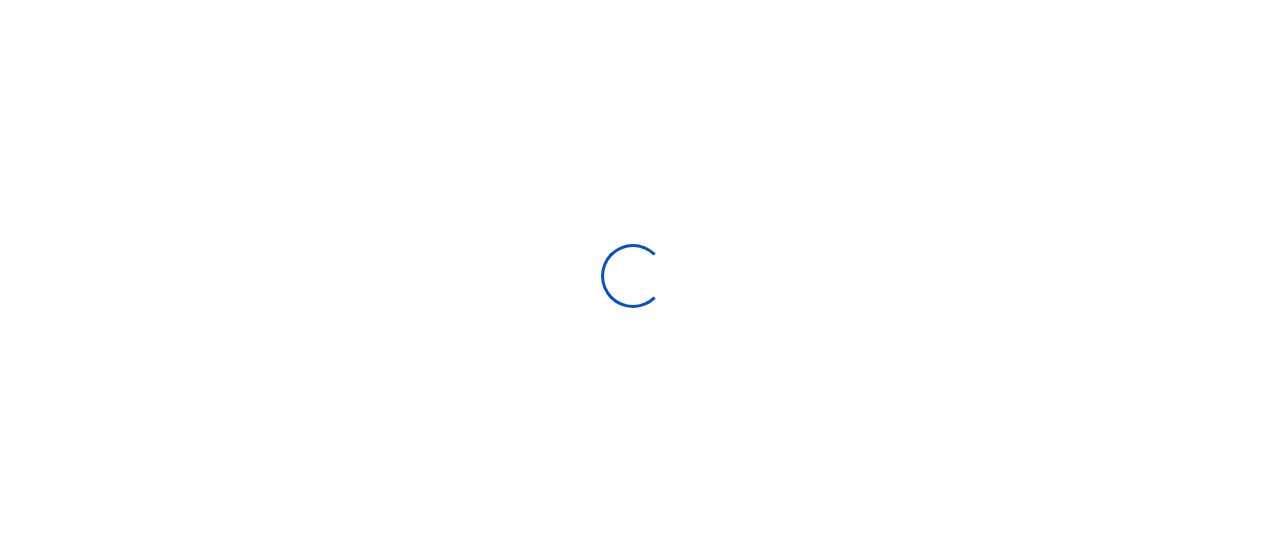scroll, scrollTop: 0, scrollLeft: 0, axis: both 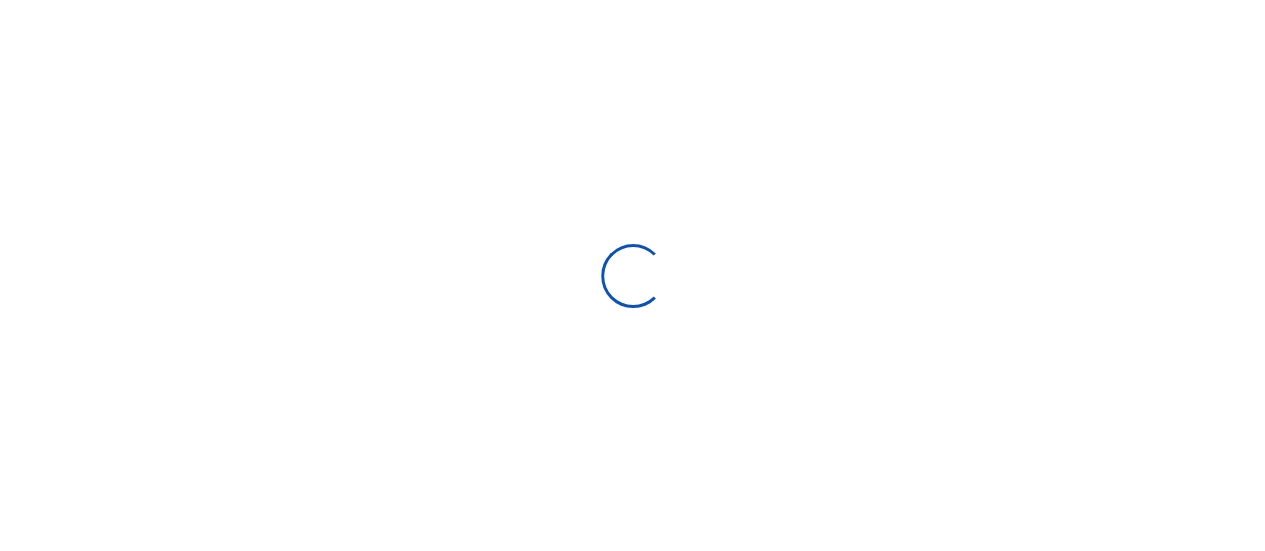 select 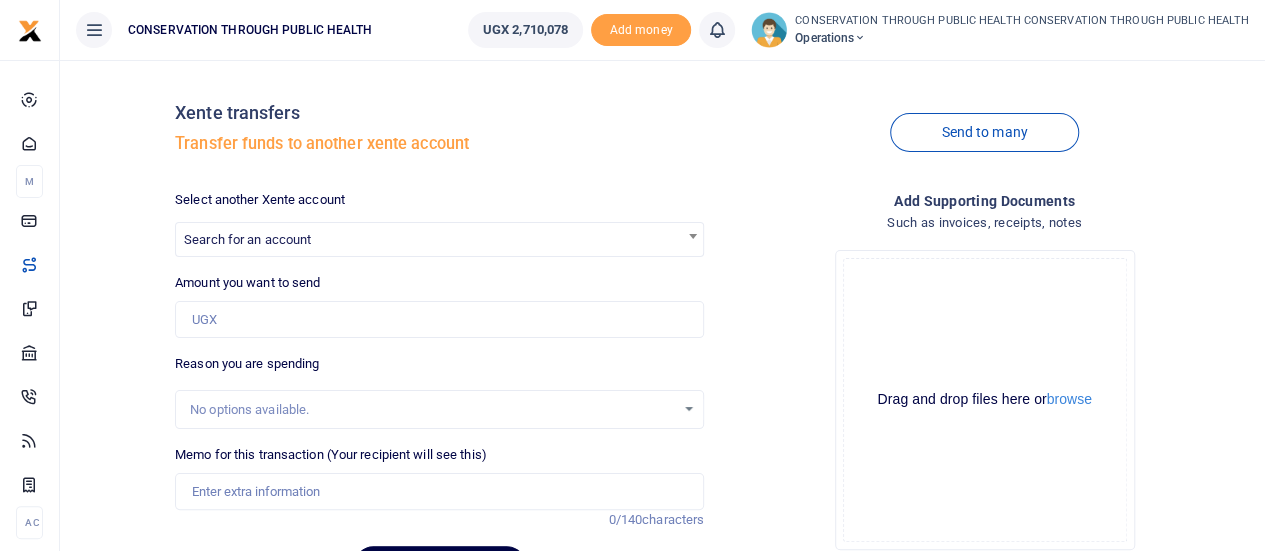 click on "Search for an account" at bounding box center (247, 239) 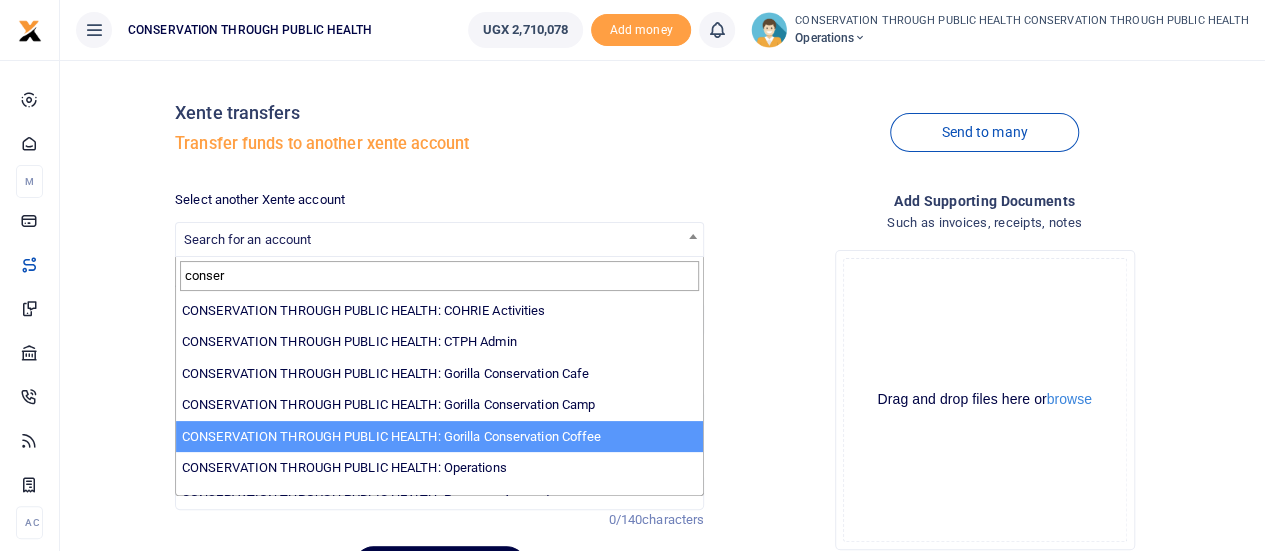 type on "conser" 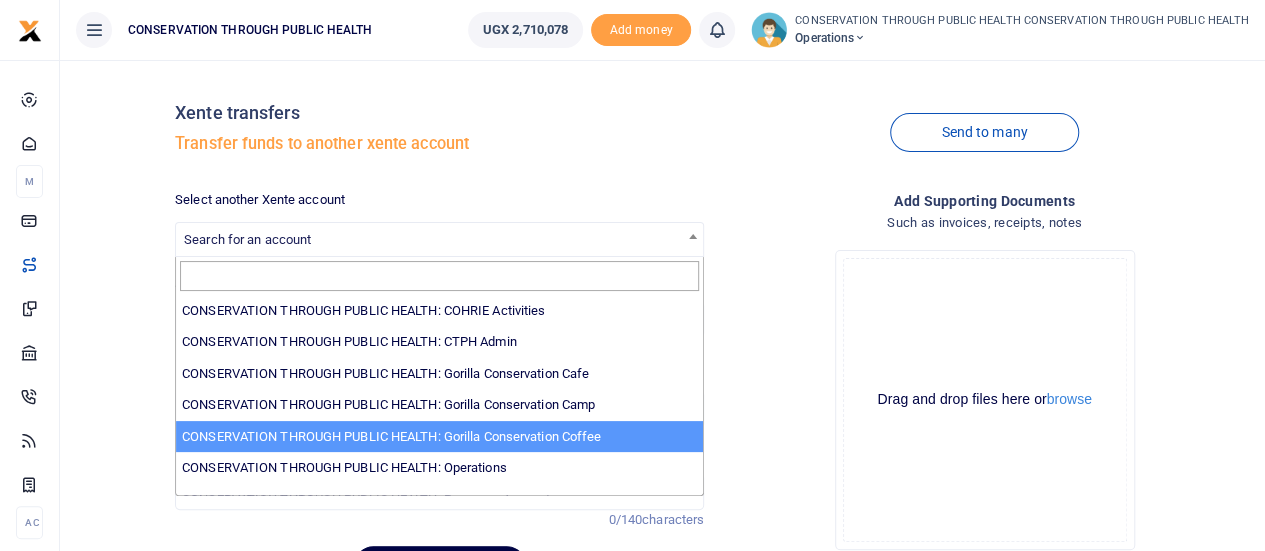 select on "3191" 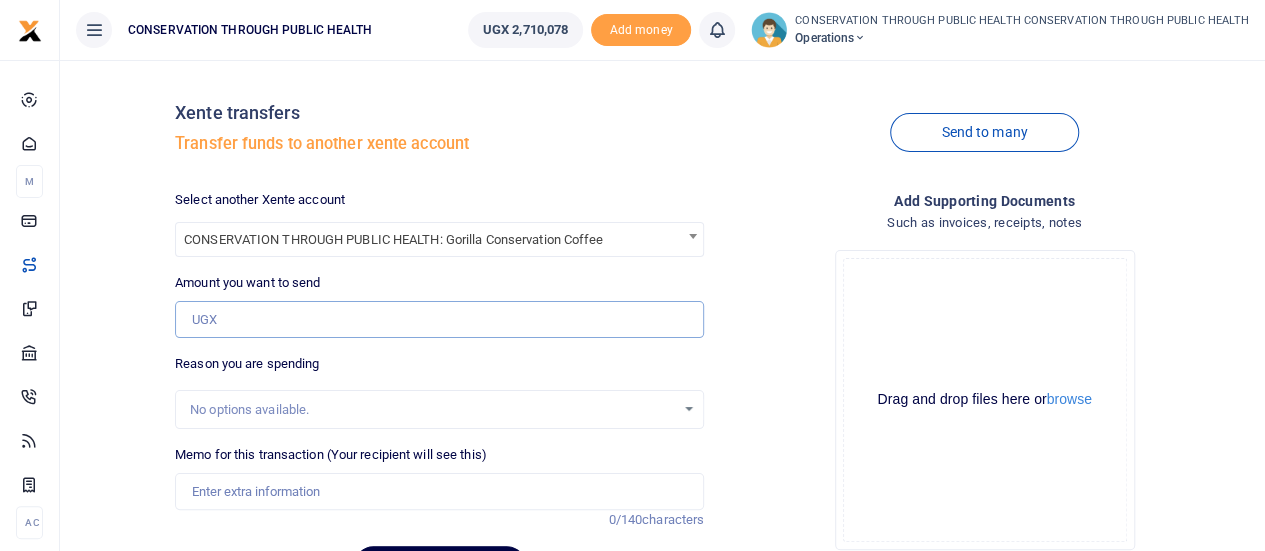 click on "Amount you want to send" at bounding box center [439, 320] 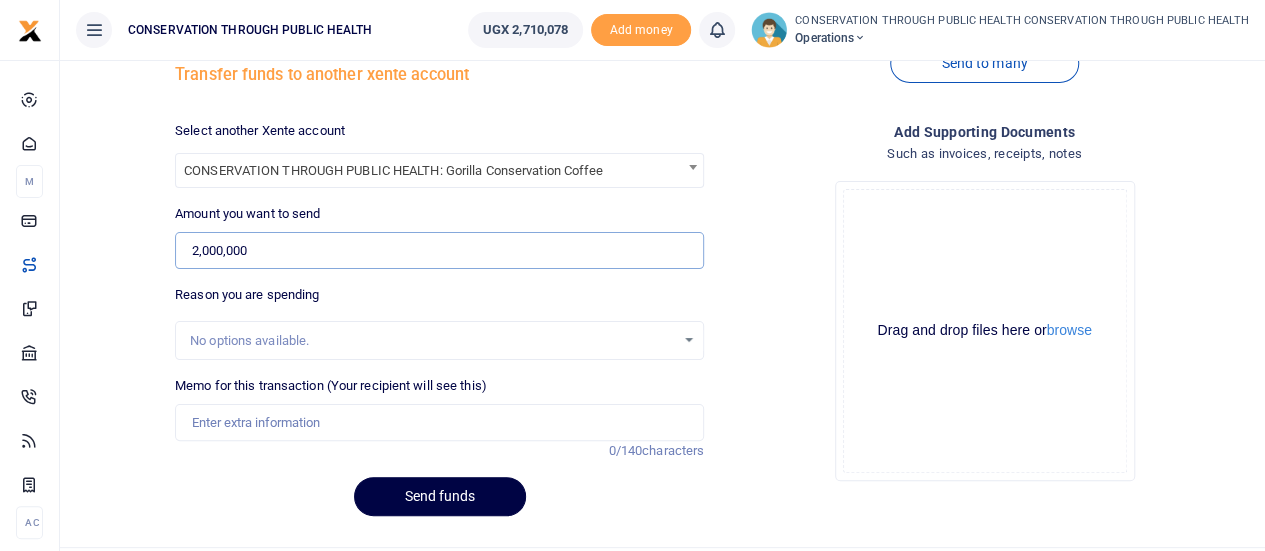 scroll, scrollTop: 116, scrollLeft: 0, axis: vertical 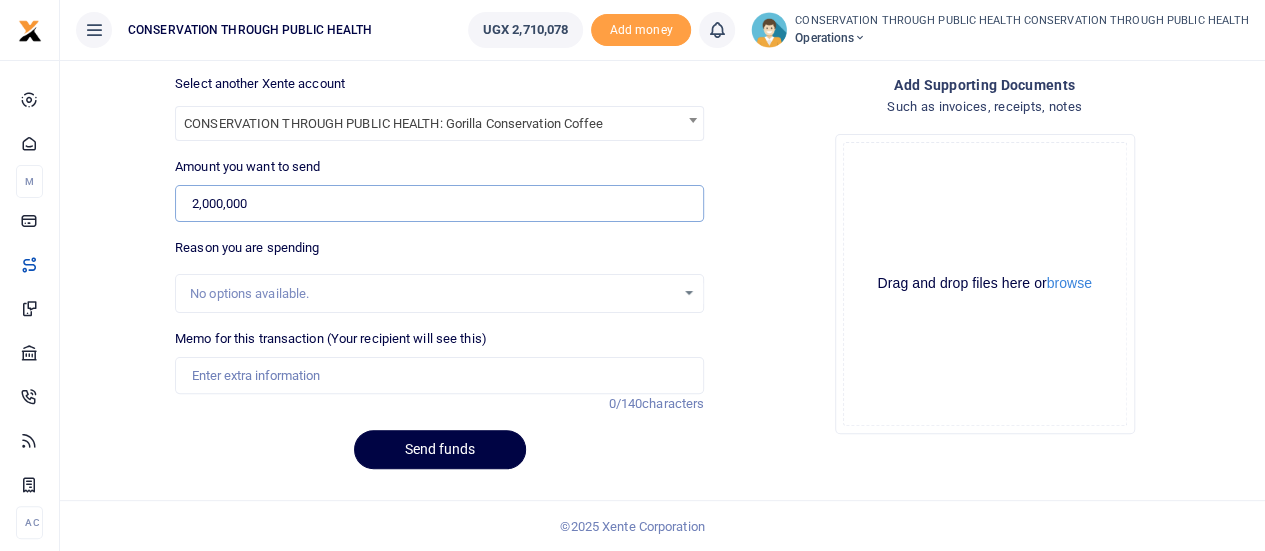 type on "2,000,000" 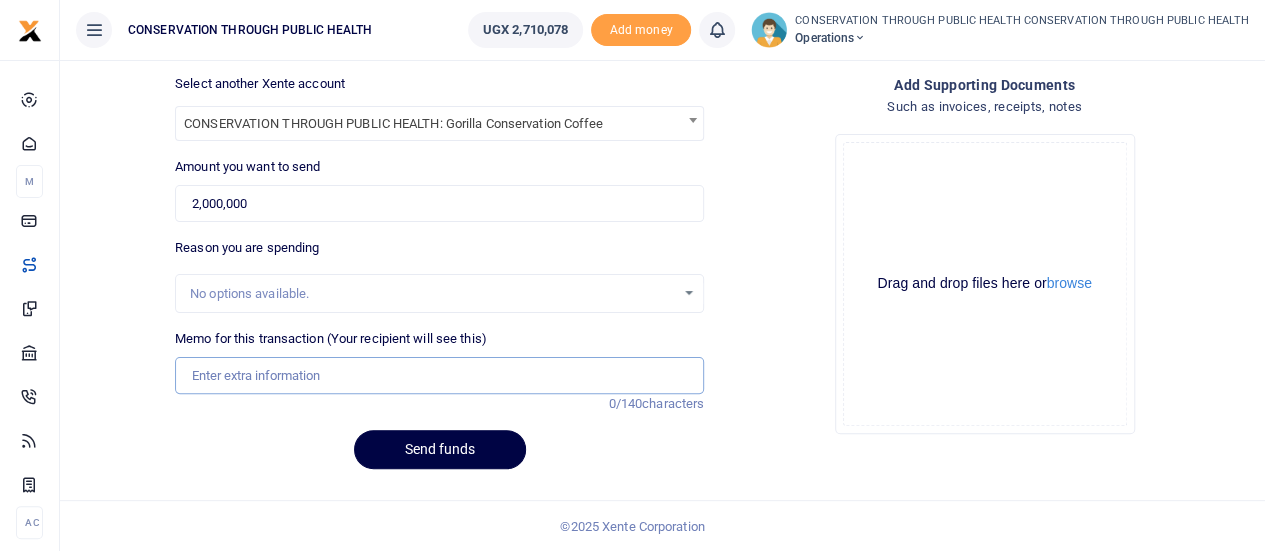 click on "Memo for this transaction (Your recipient will see this)" at bounding box center [439, 376] 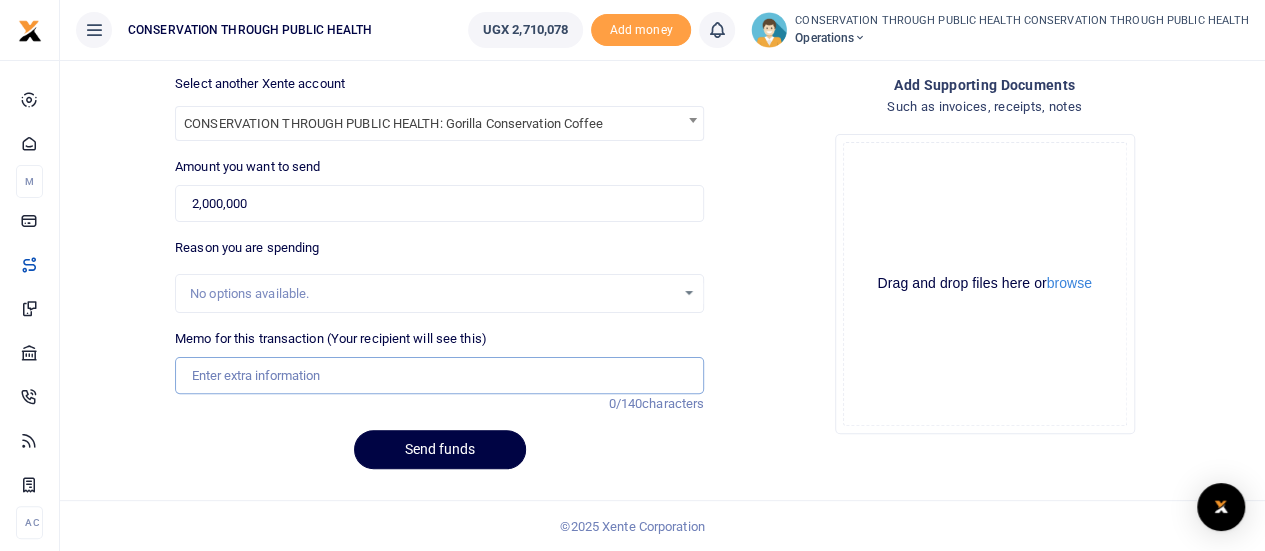 type on "Loan to GCCoffee" 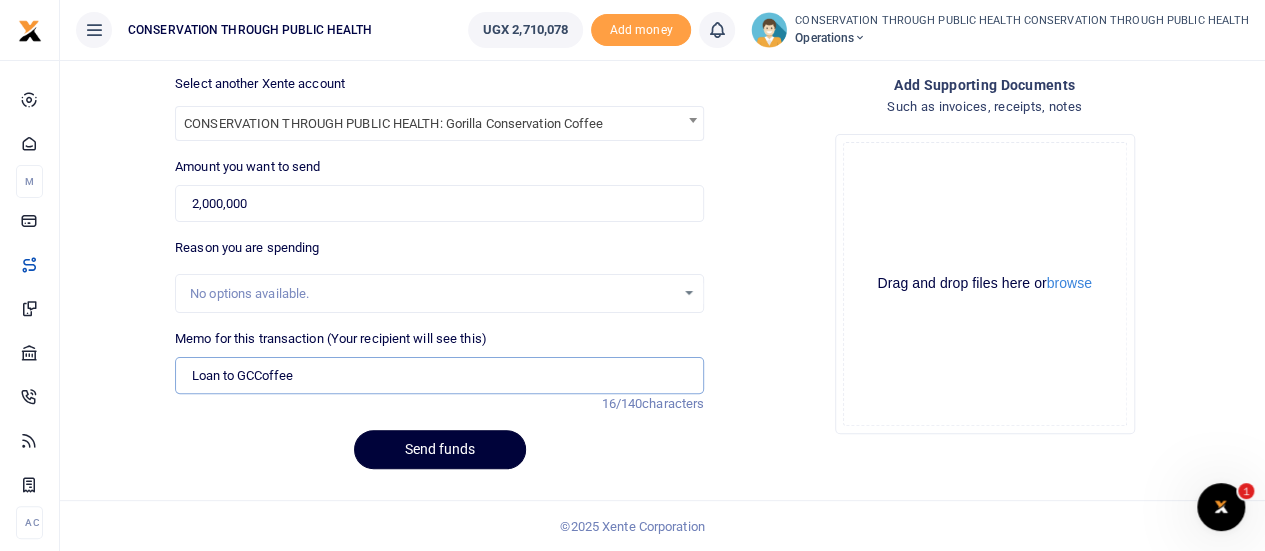 scroll, scrollTop: 0, scrollLeft: 0, axis: both 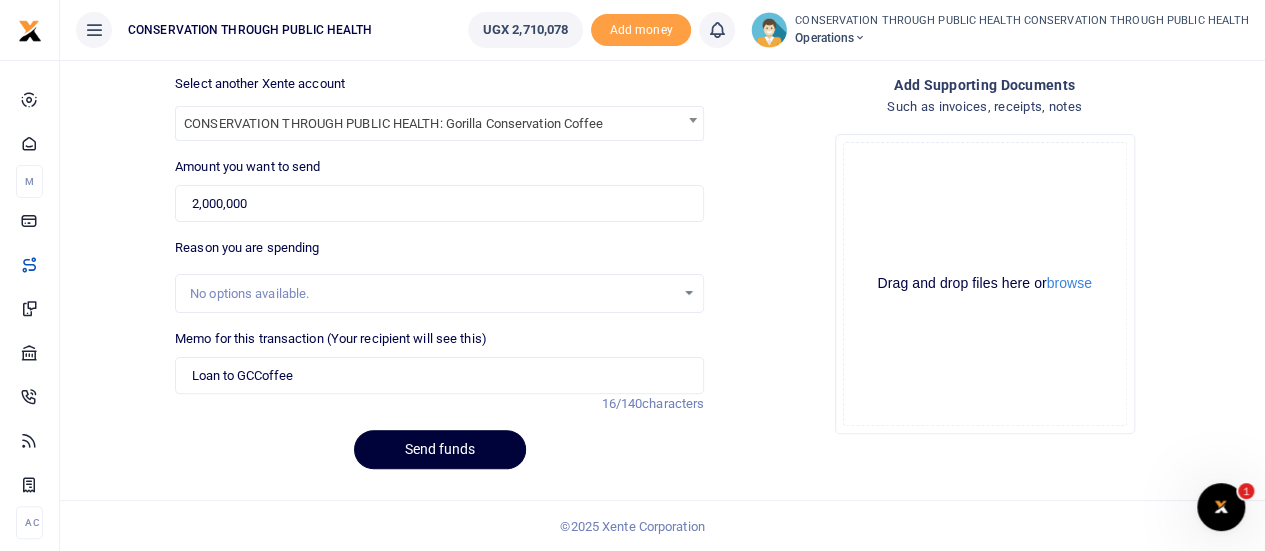 click on "Send funds" at bounding box center [440, 449] 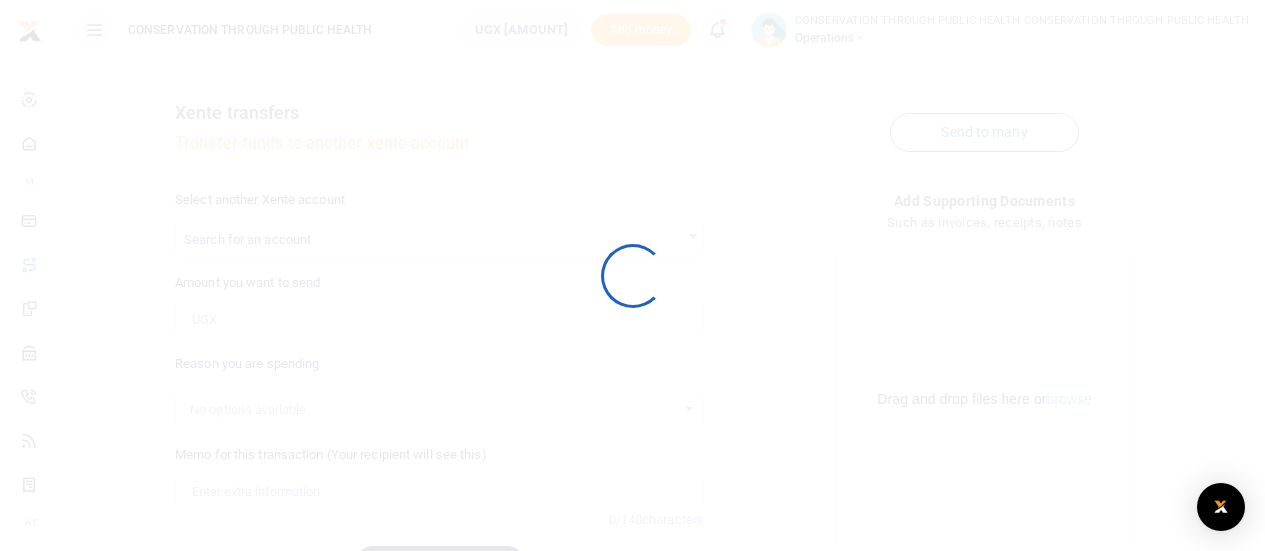 scroll, scrollTop: 116, scrollLeft: 0, axis: vertical 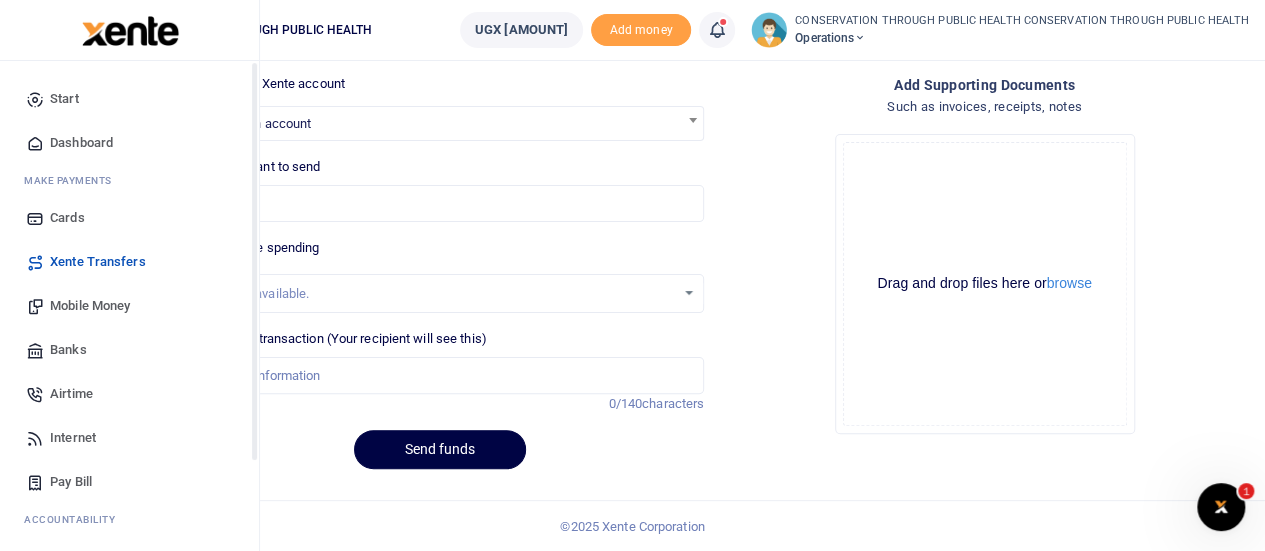 click on "Dashboard" at bounding box center (81, 143) 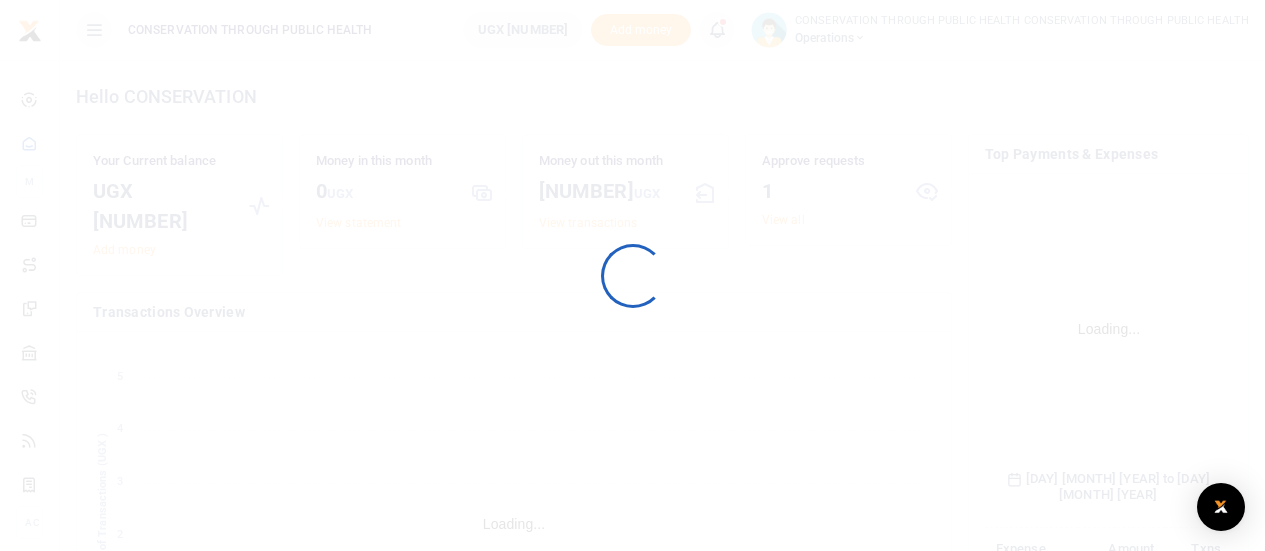 scroll, scrollTop: 0, scrollLeft: 0, axis: both 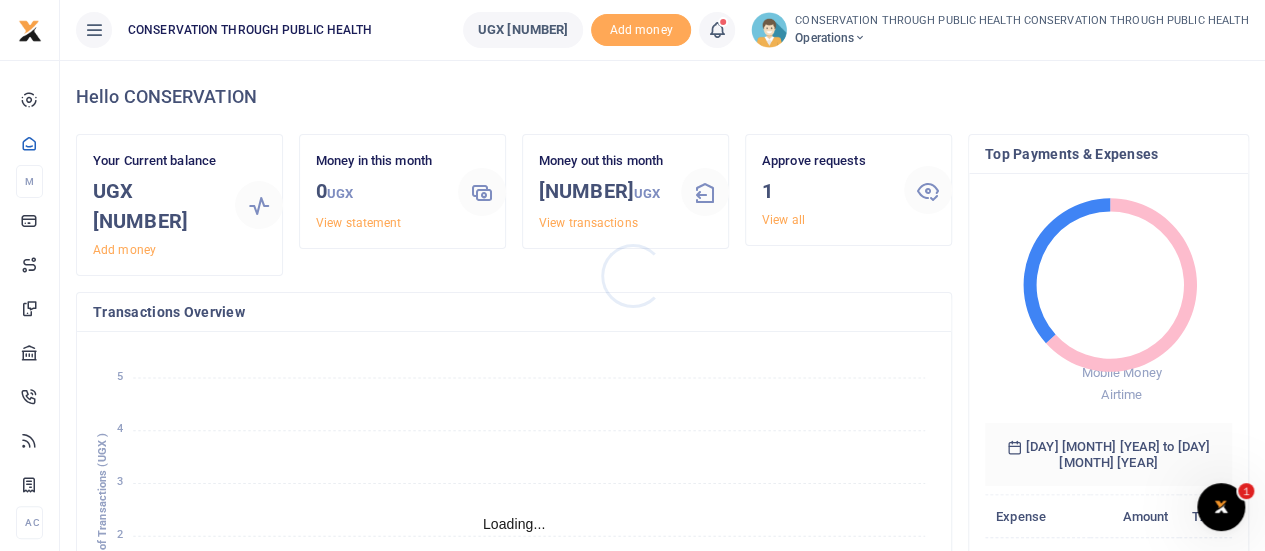 click at bounding box center [632, 275] 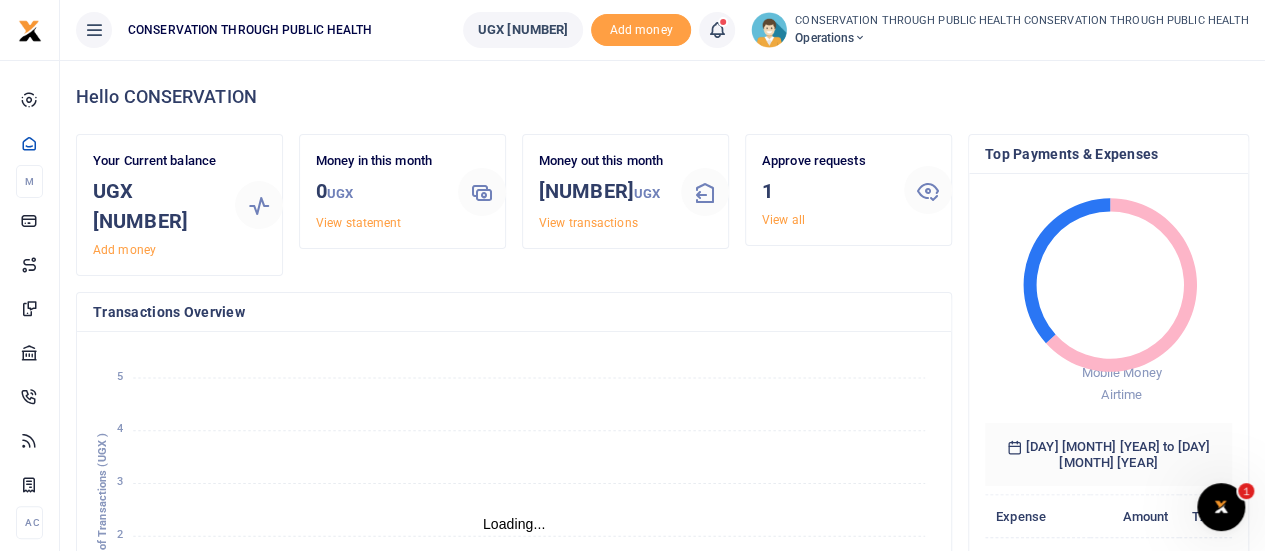 click on "View all" at bounding box center (783, 220) 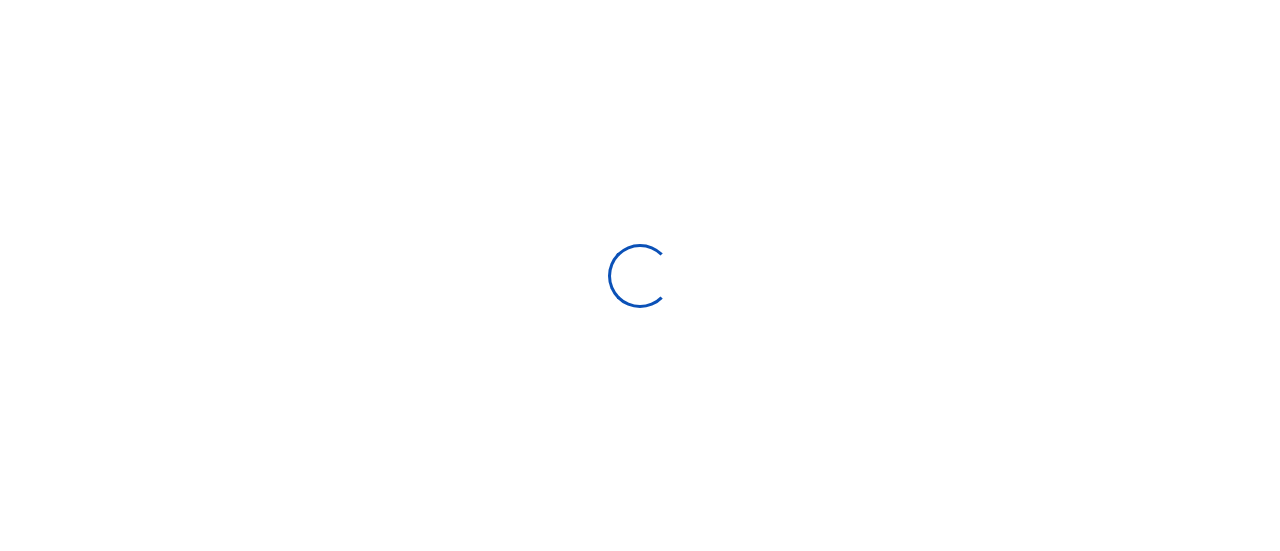 scroll, scrollTop: 0, scrollLeft: 0, axis: both 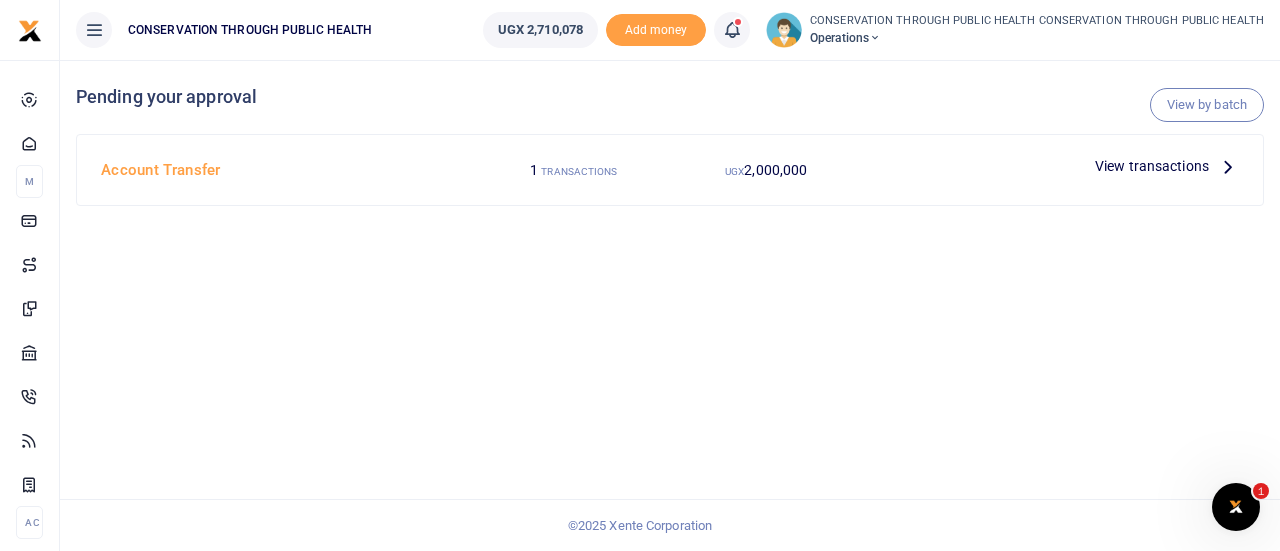 click at bounding box center (1228, 166) 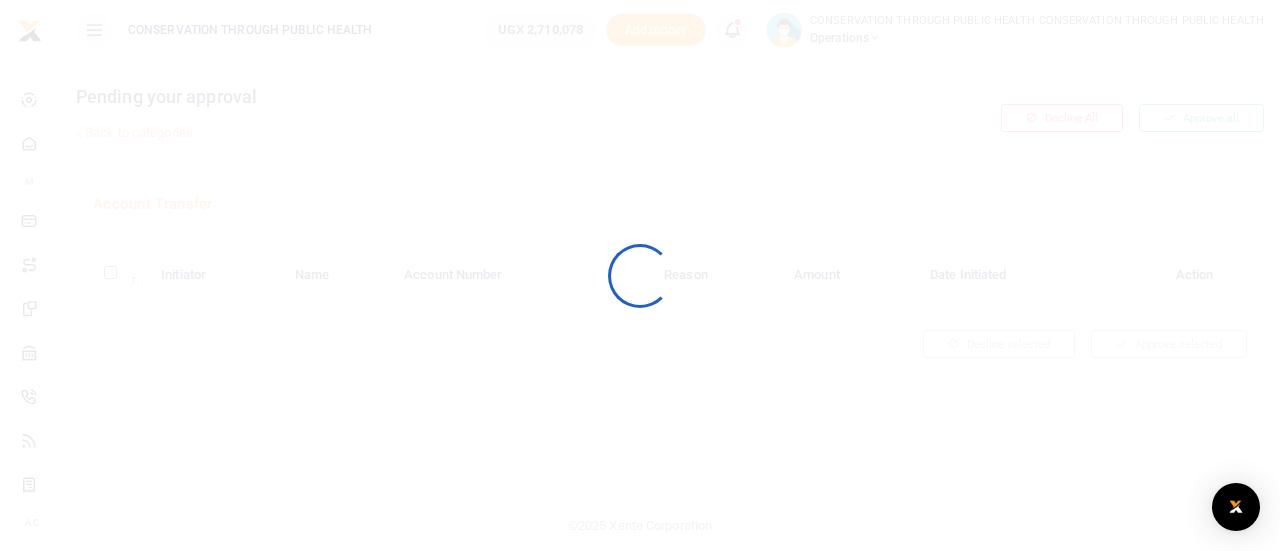 scroll, scrollTop: 0, scrollLeft: 0, axis: both 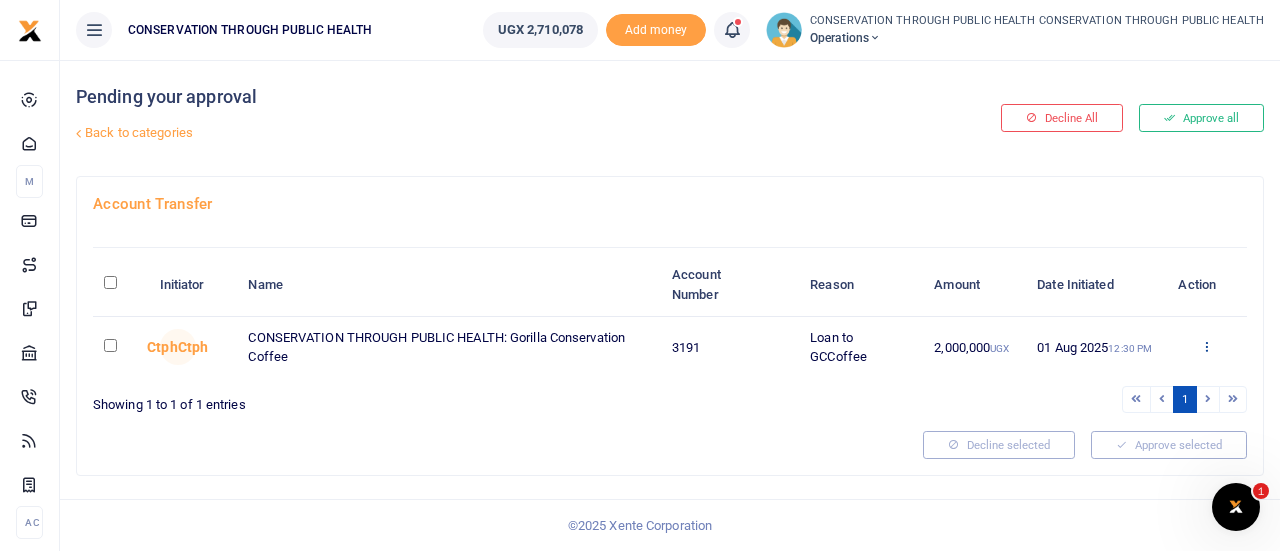 click at bounding box center (1206, 346) 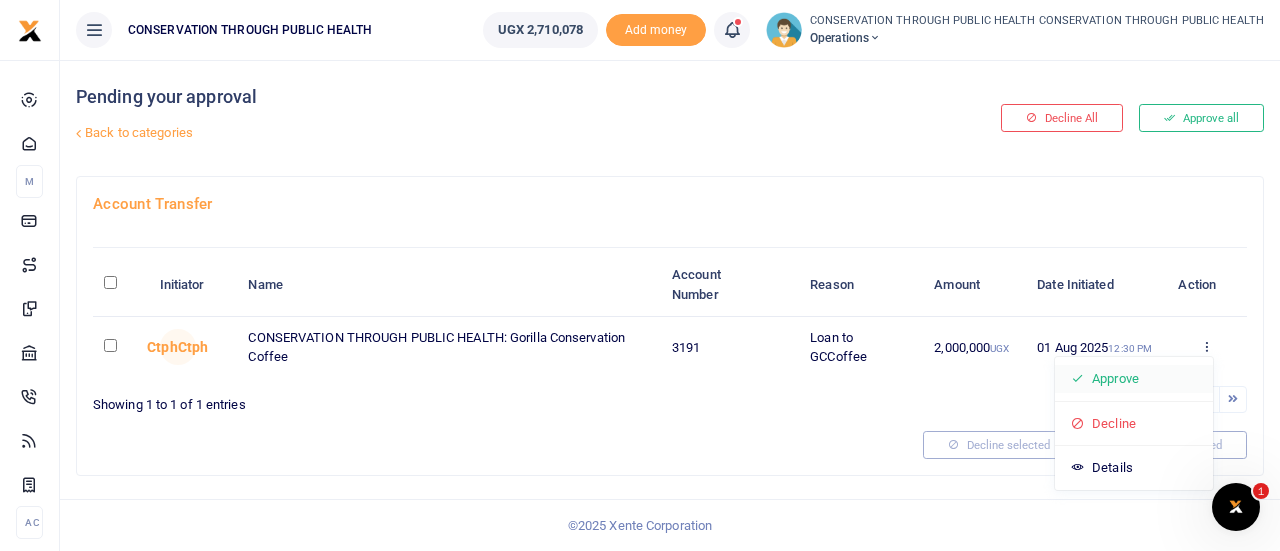 click on "Approve" at bounding box center (1134, 379) 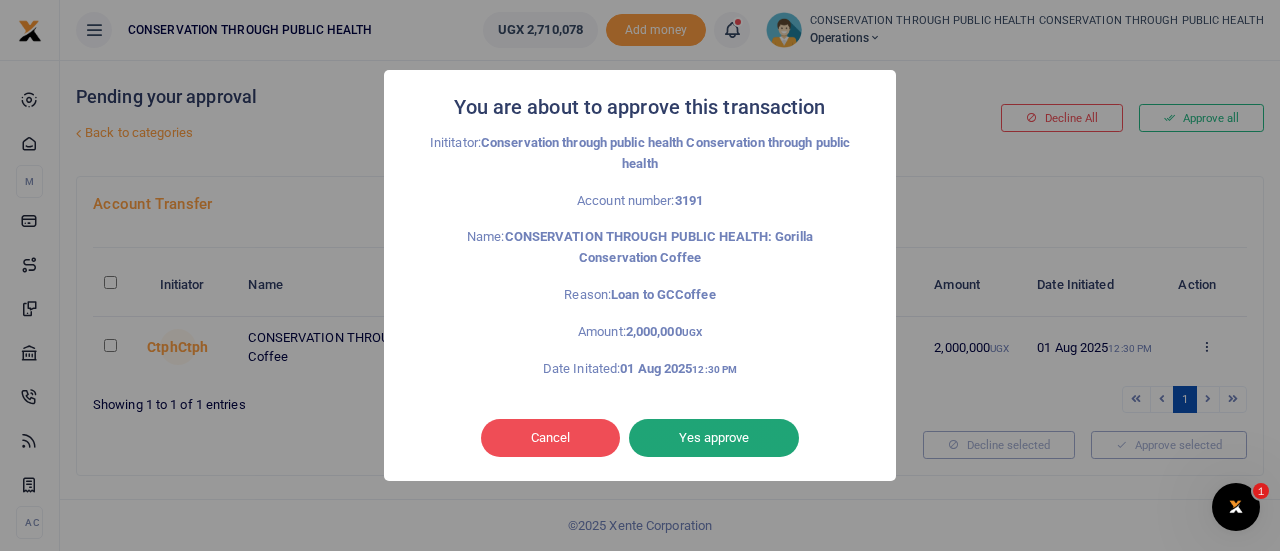 click on "Yes approve" at bounding box center [714, 438] 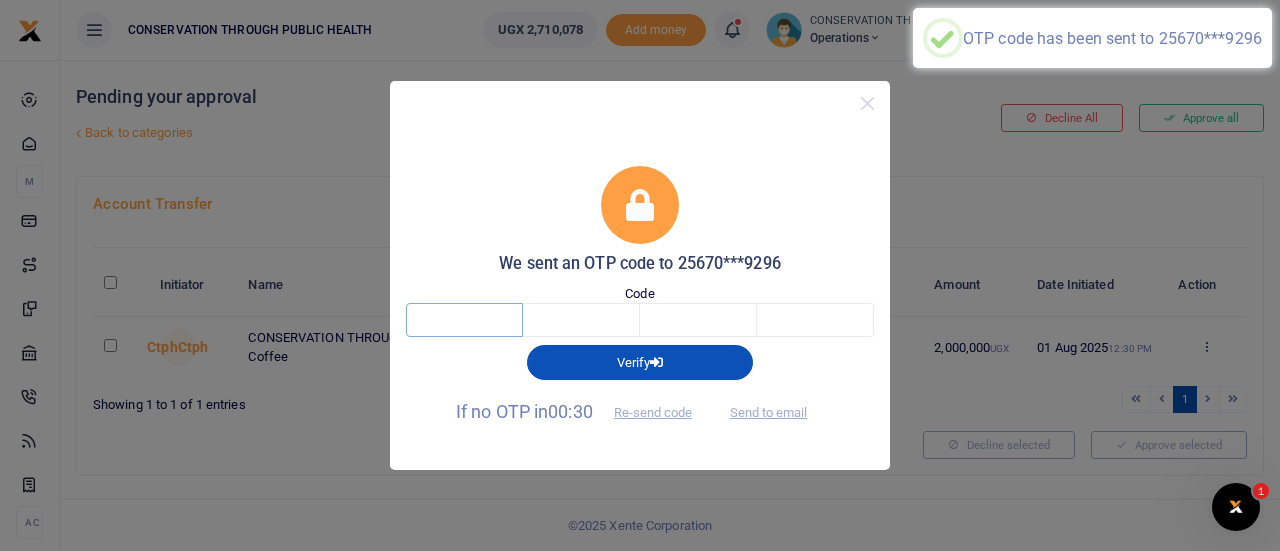 click at bounding box center (464, 320) 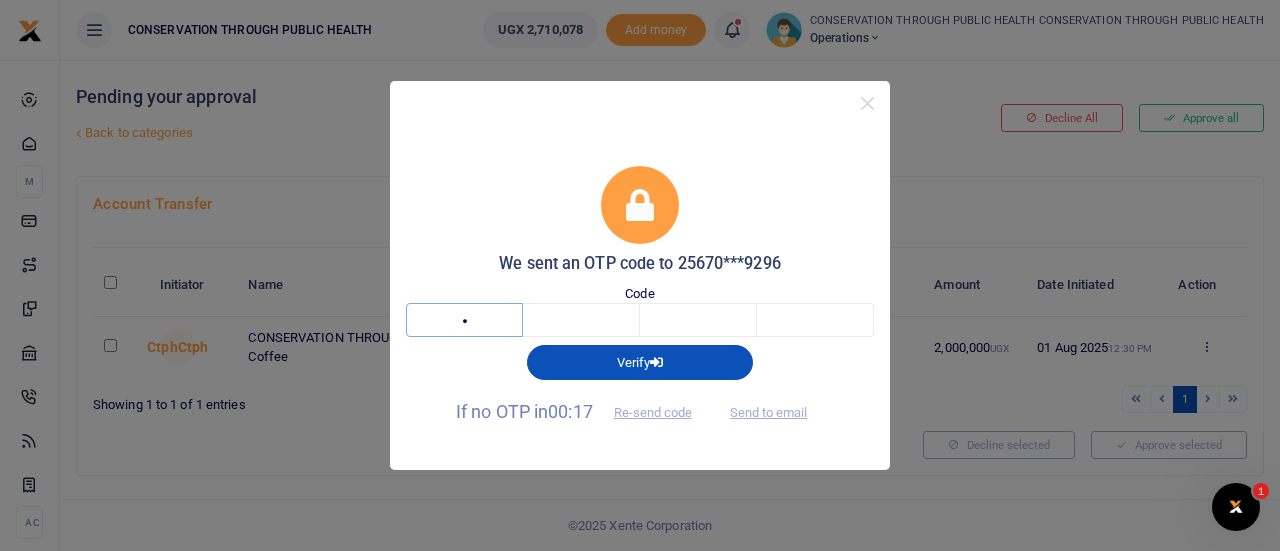 type on "1" 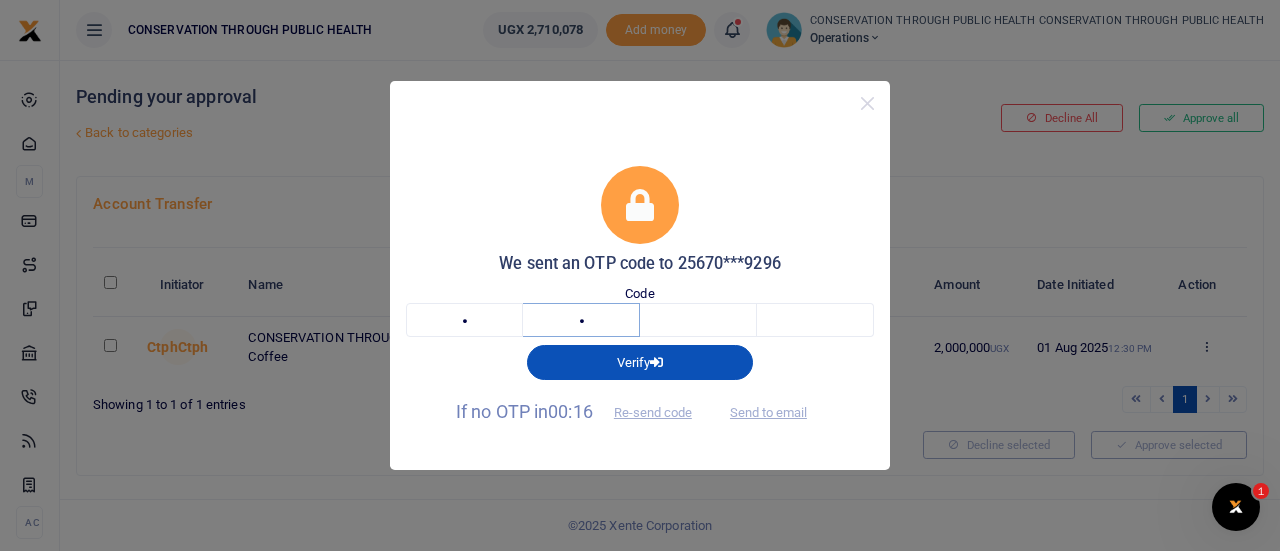 type on "9" 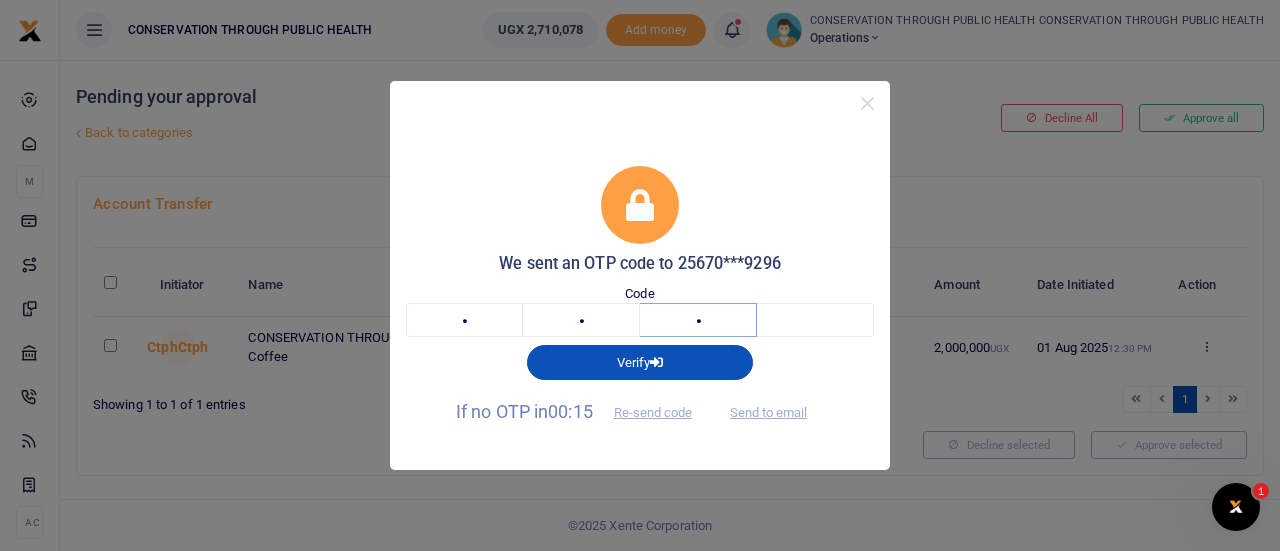 type on "2" 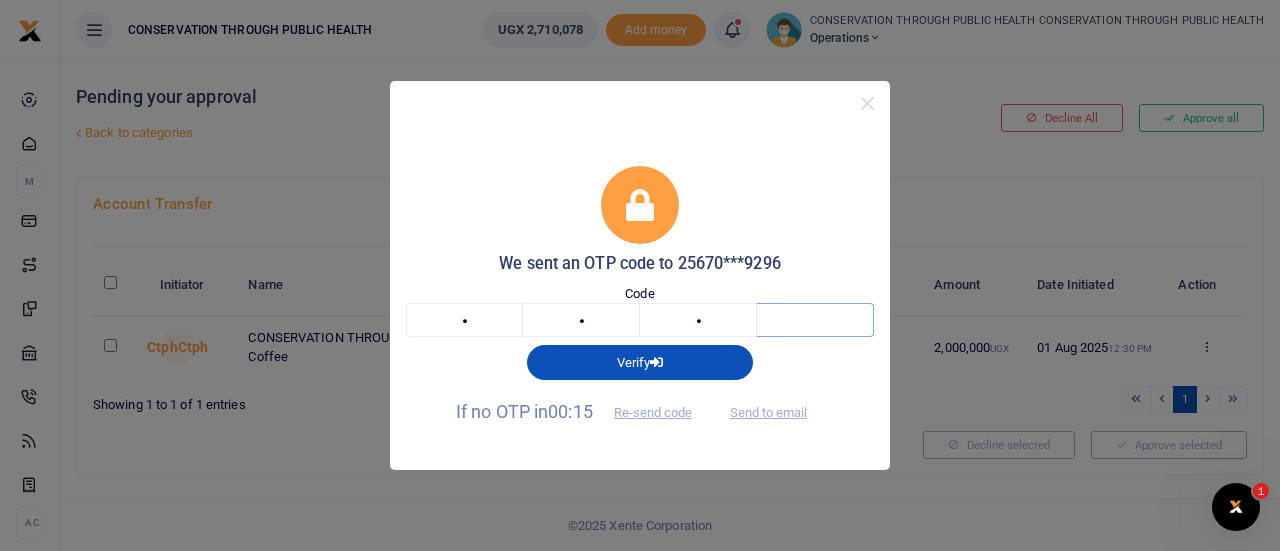 type on "7" 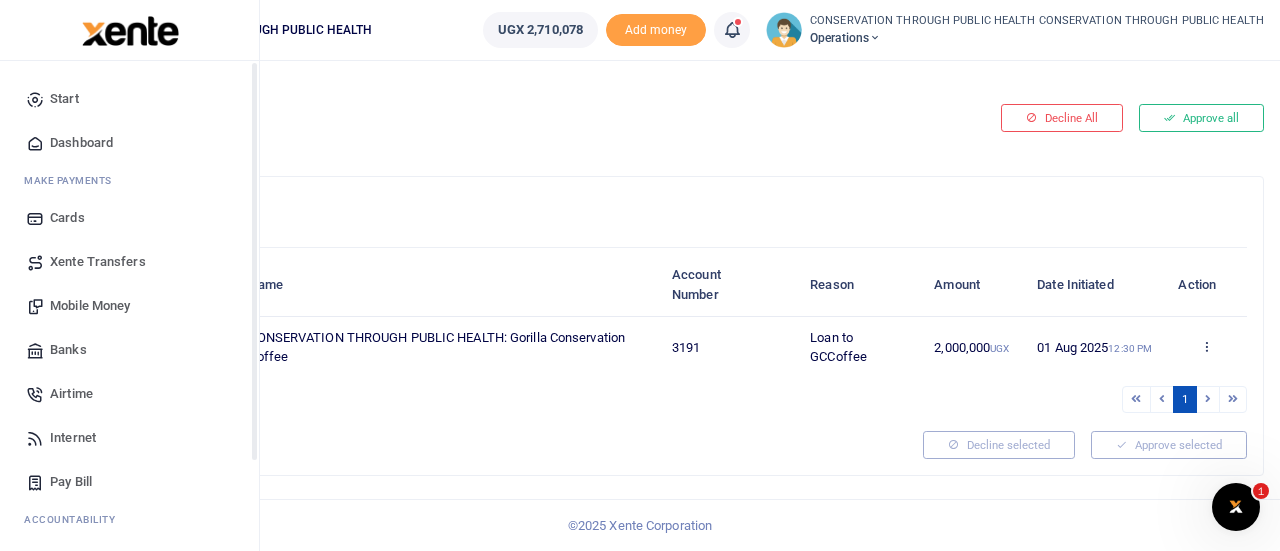 click on "Dashboard" at bounding box center (81, 143) 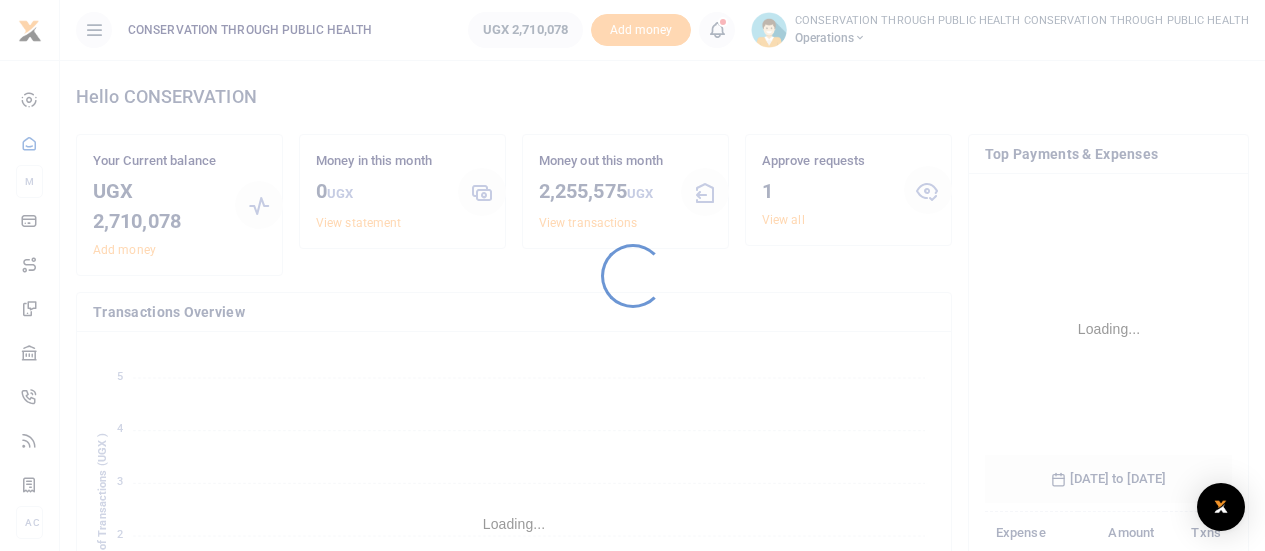 scroll, scrollTop: 0, scrollLeft: 0, axis: both 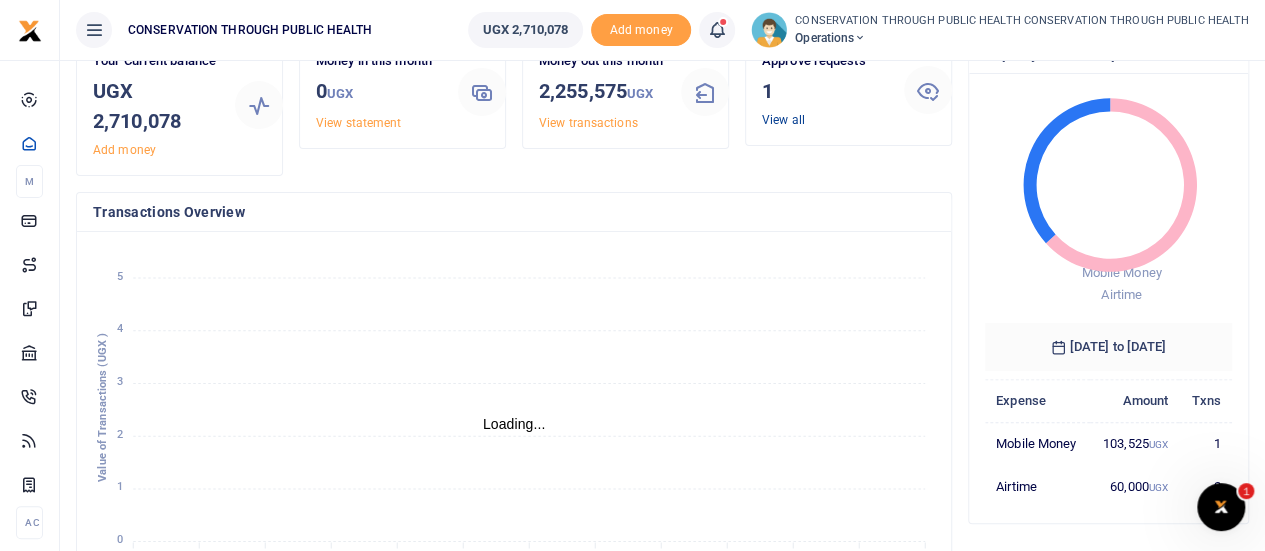 click on "View all" at bounding box center [783, 120] 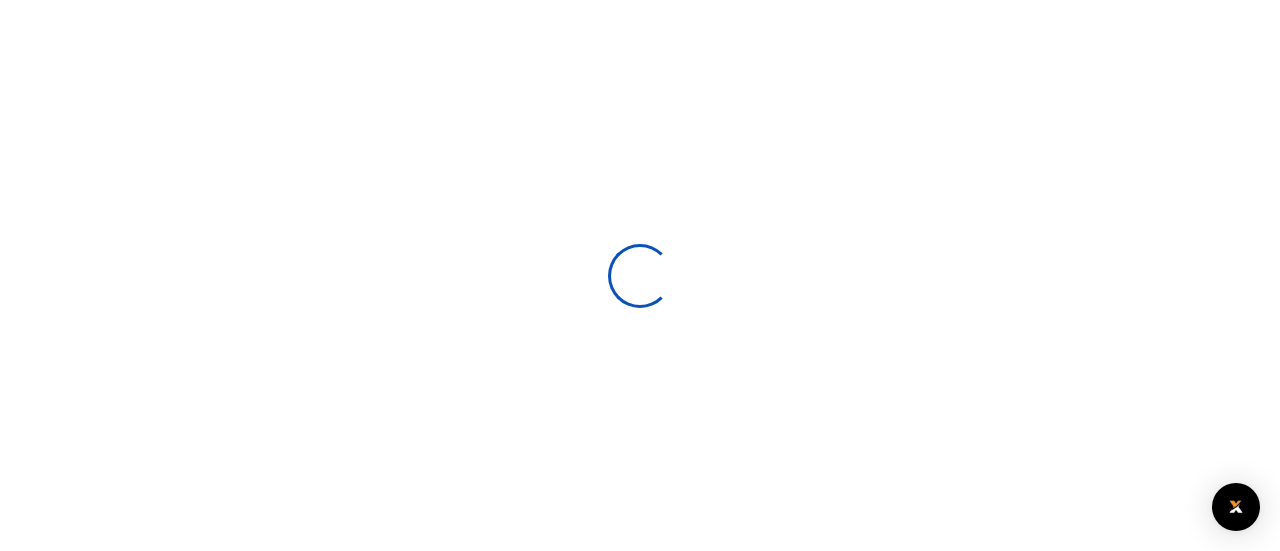 scroll, scrollTop: 0, scrollLeft: 0, axis: both 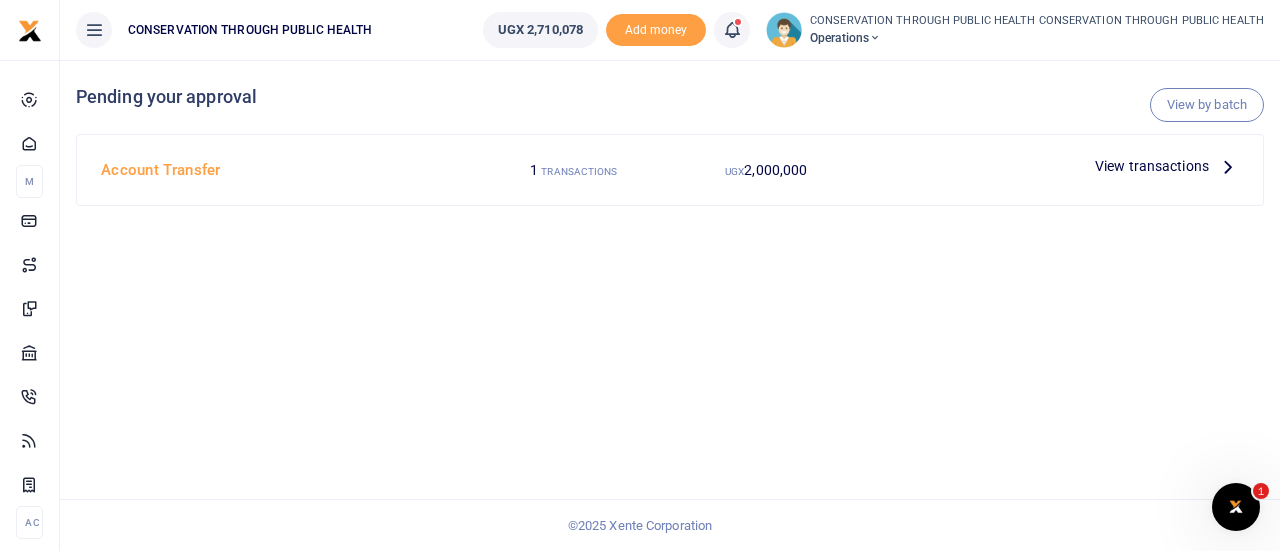 click at bounding box center [1228, 166] 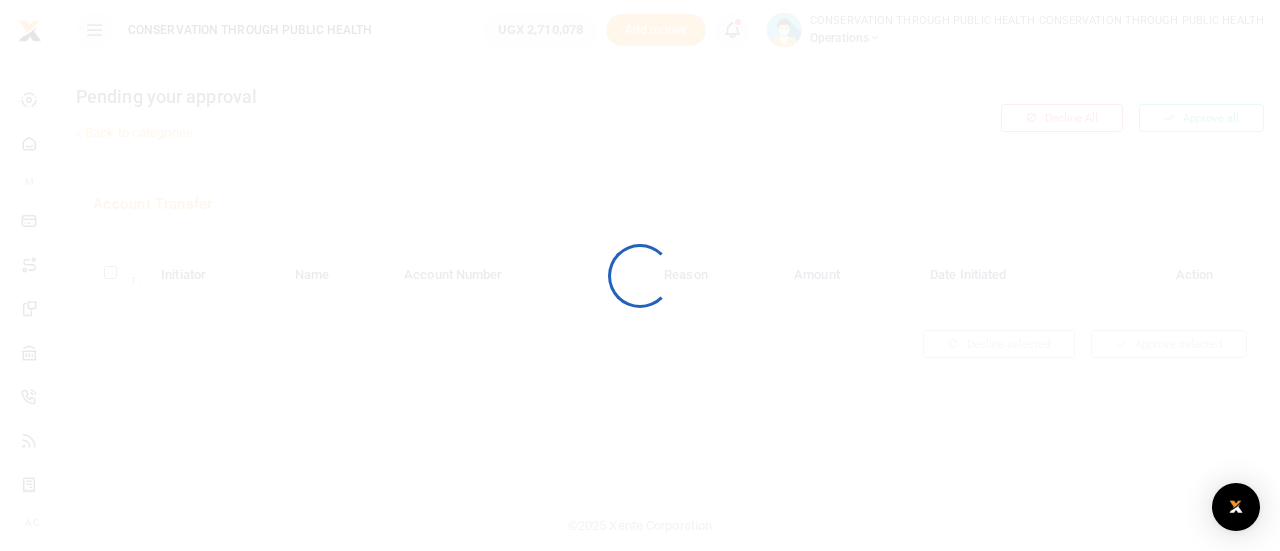 scroll, scrollTop: 0, scrollLeft: 0, axis: both 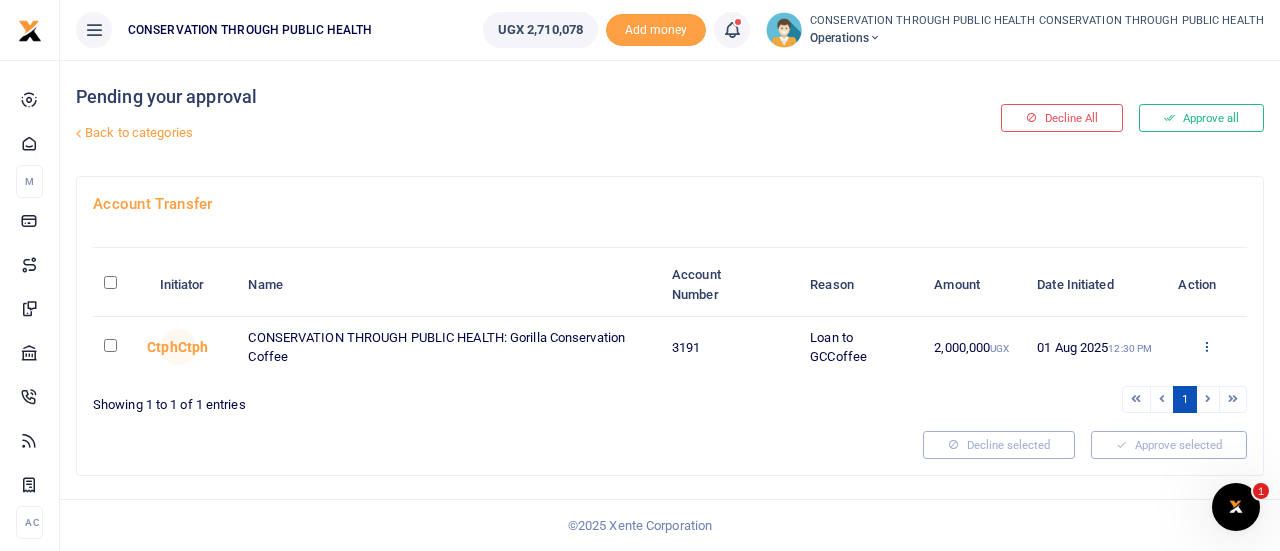 click at bounding box center [1206, 346] 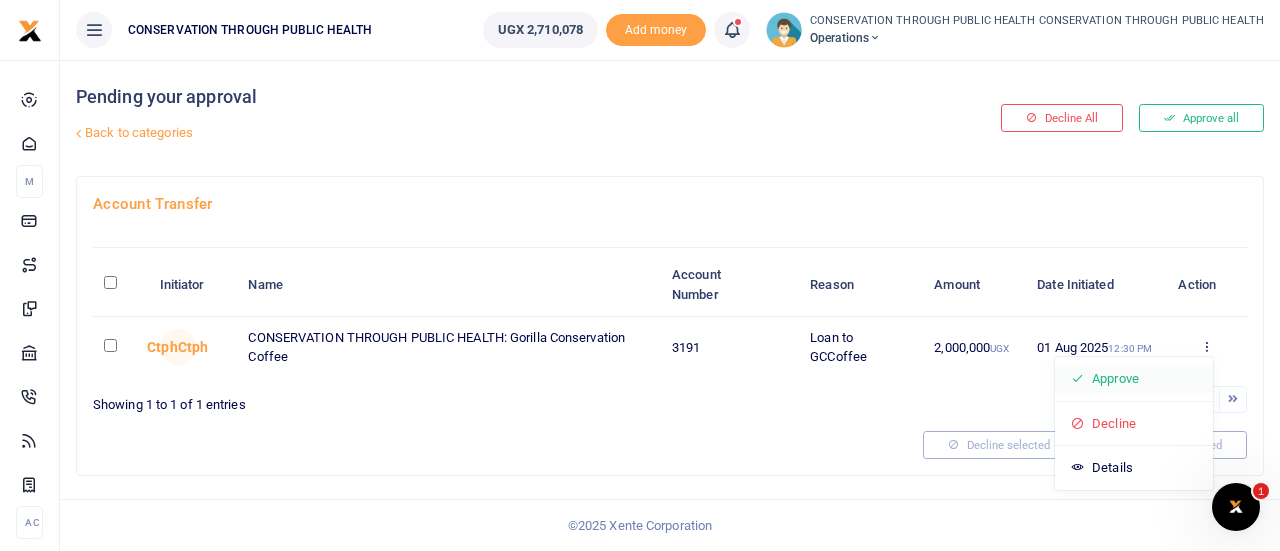 click on "Approve" at bounding box center (1134, 379) 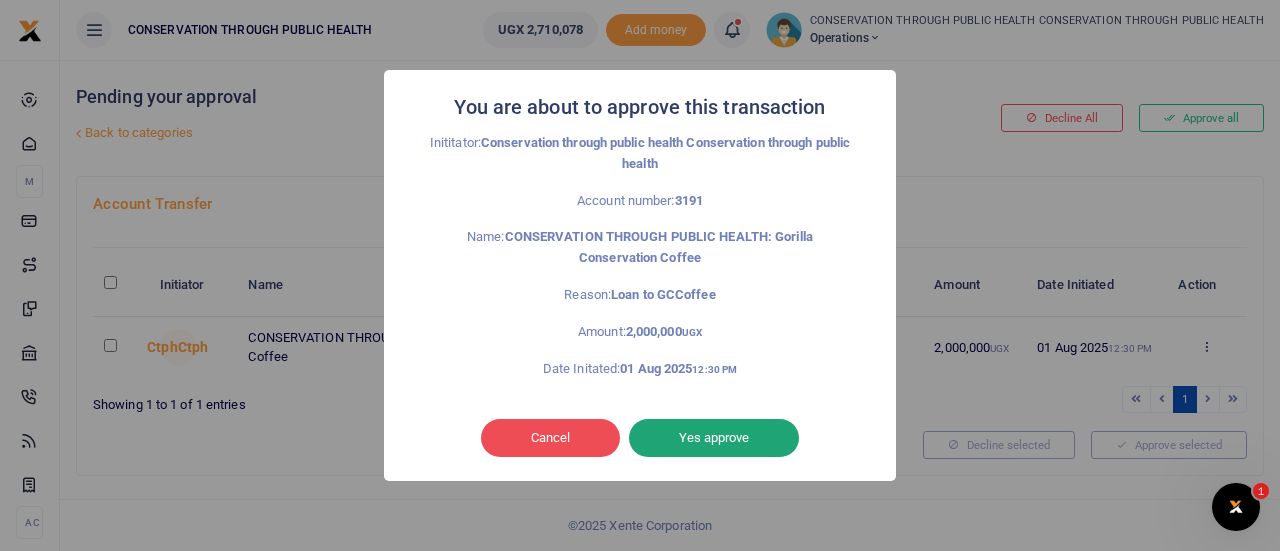 click on "Yes approve" at bounding box center (714, 438) 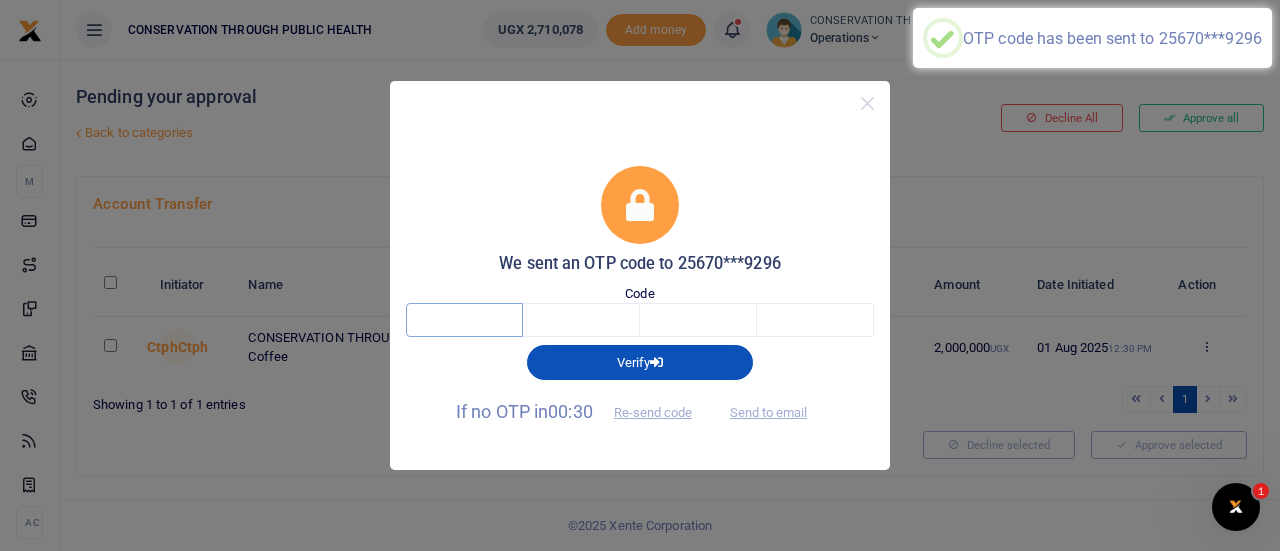 click at bounding box center [464, 320] 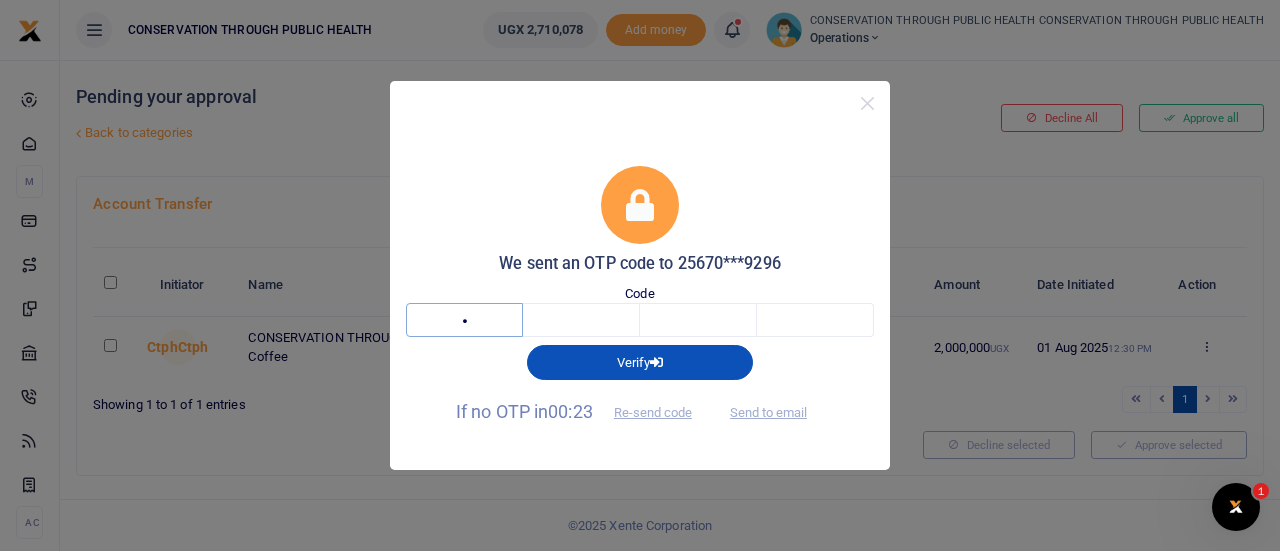type on "7" 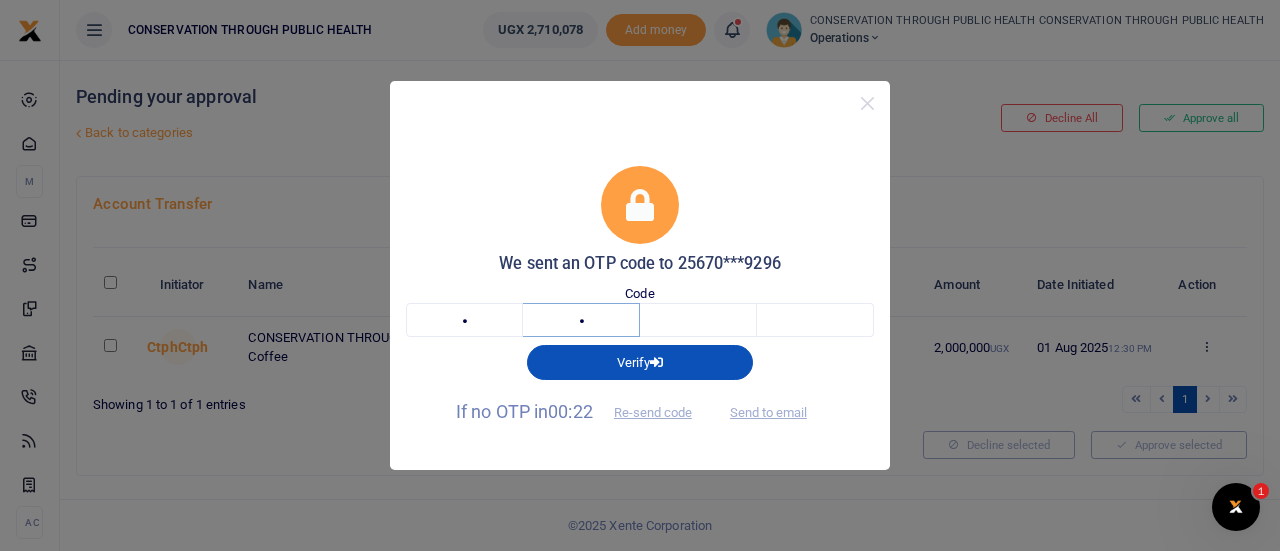 type on "4" 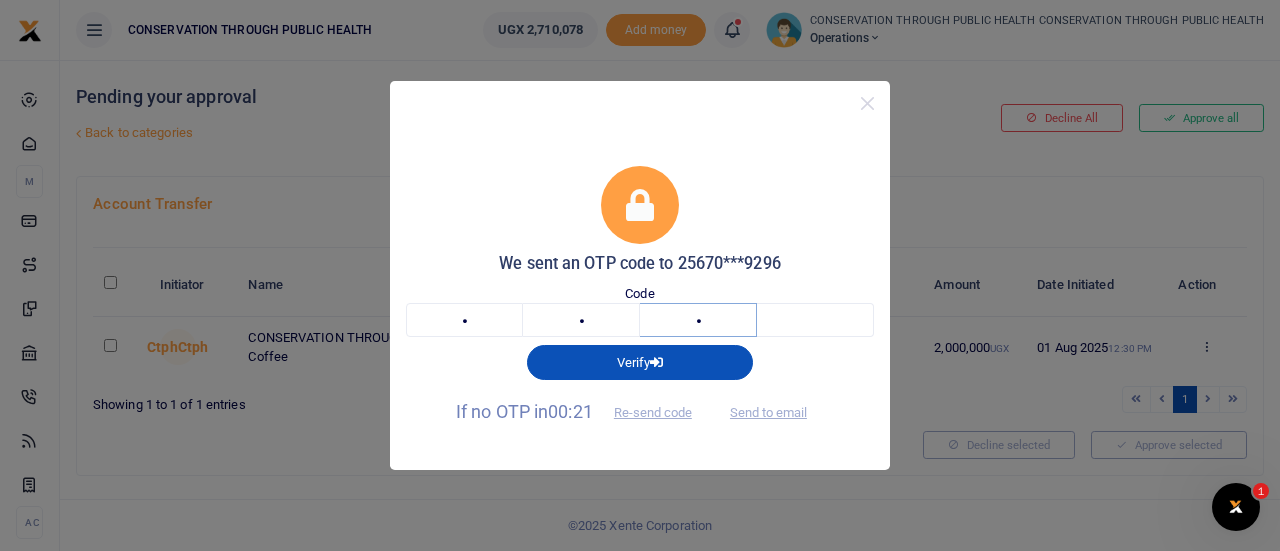 type on "1" 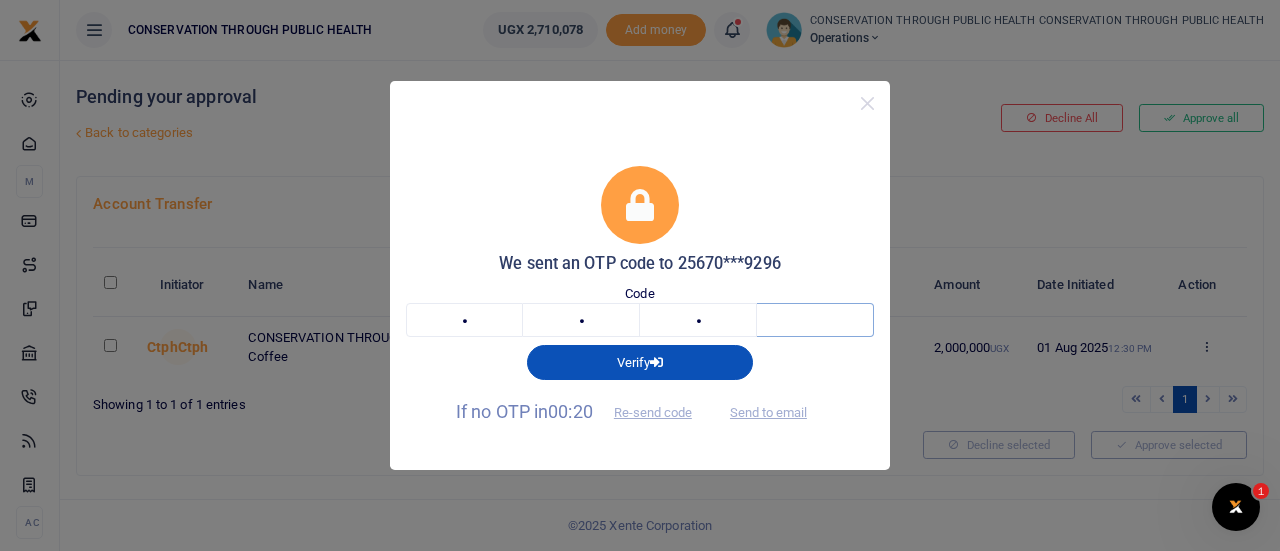 type on "4" 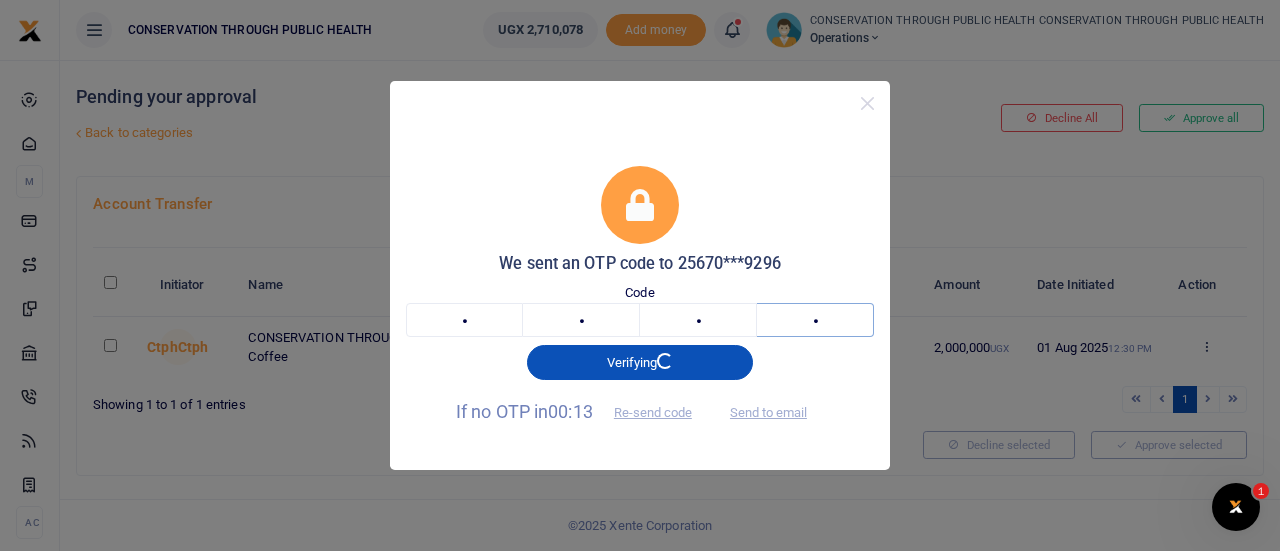 type 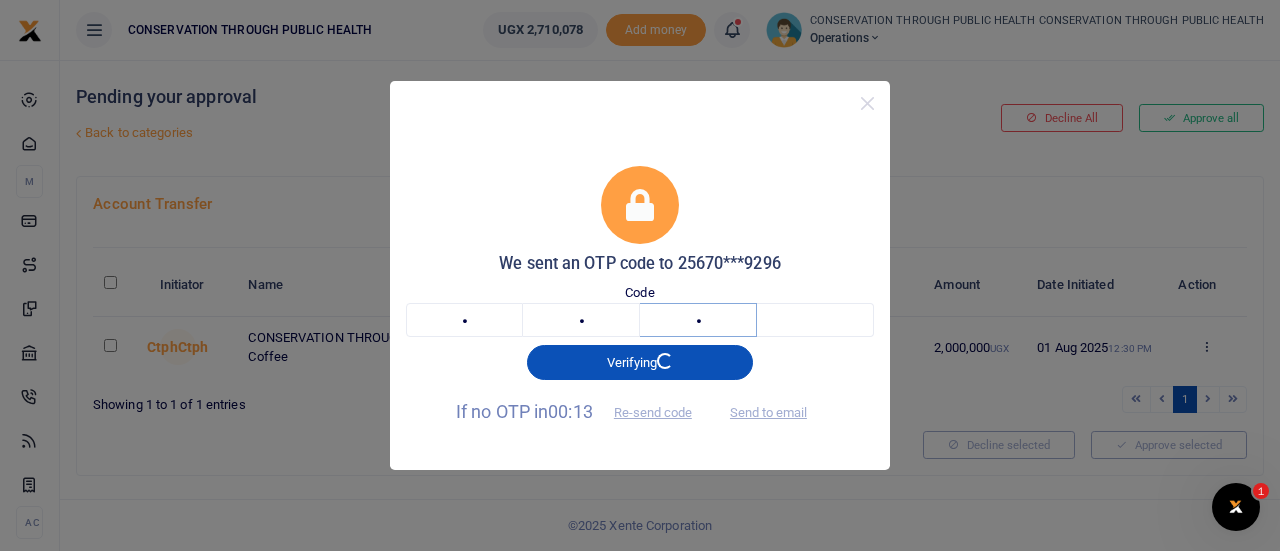 type on "7" 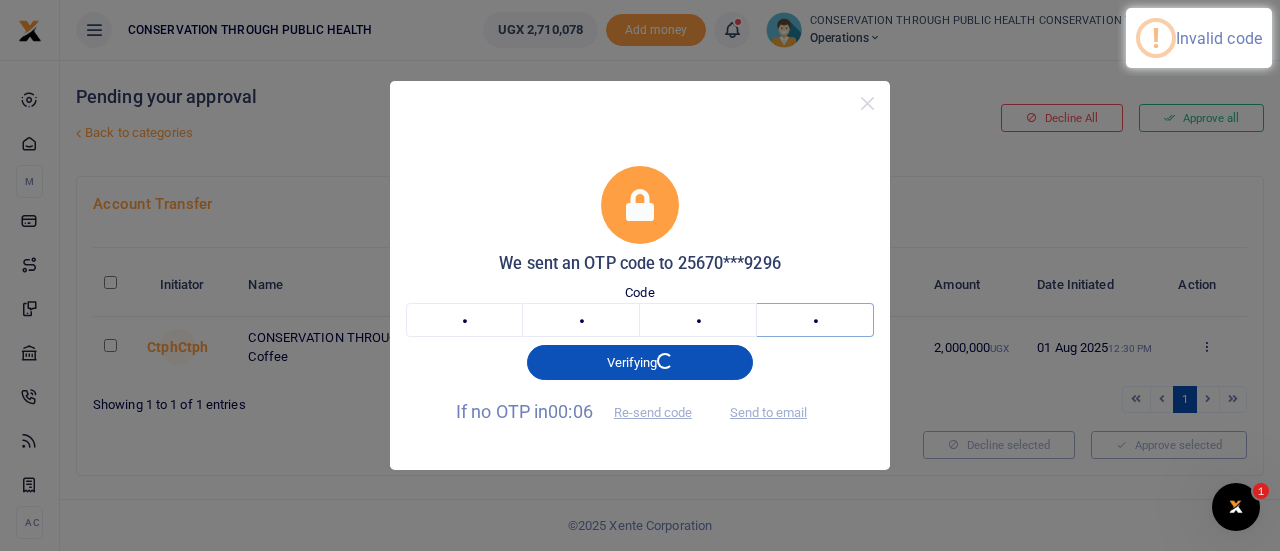 type on "7" 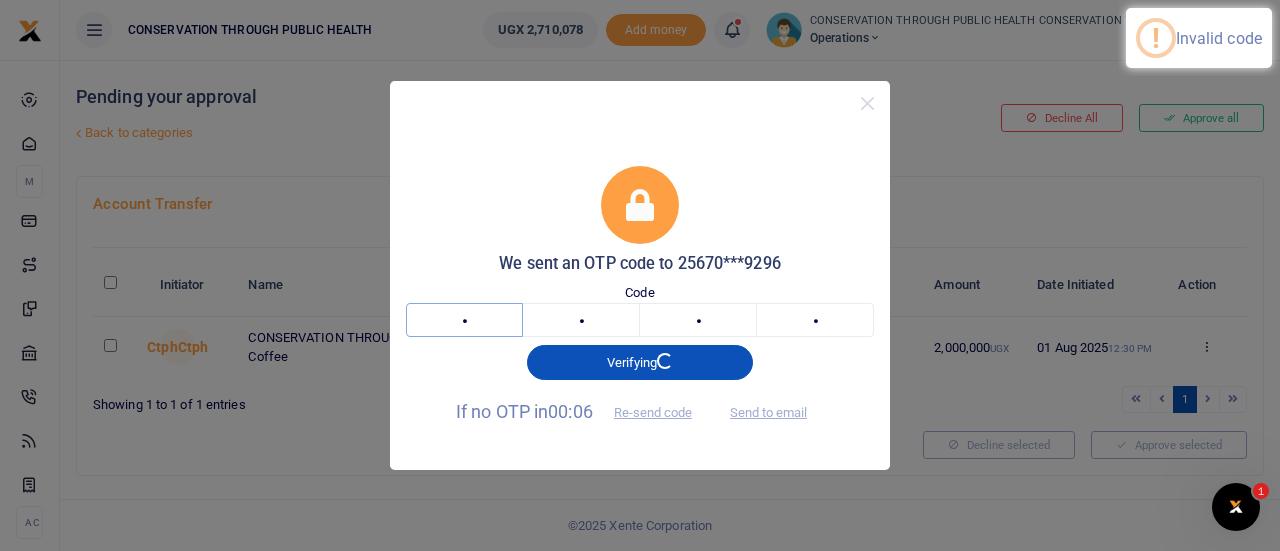 click on "7" at bounding box center [464, 320] 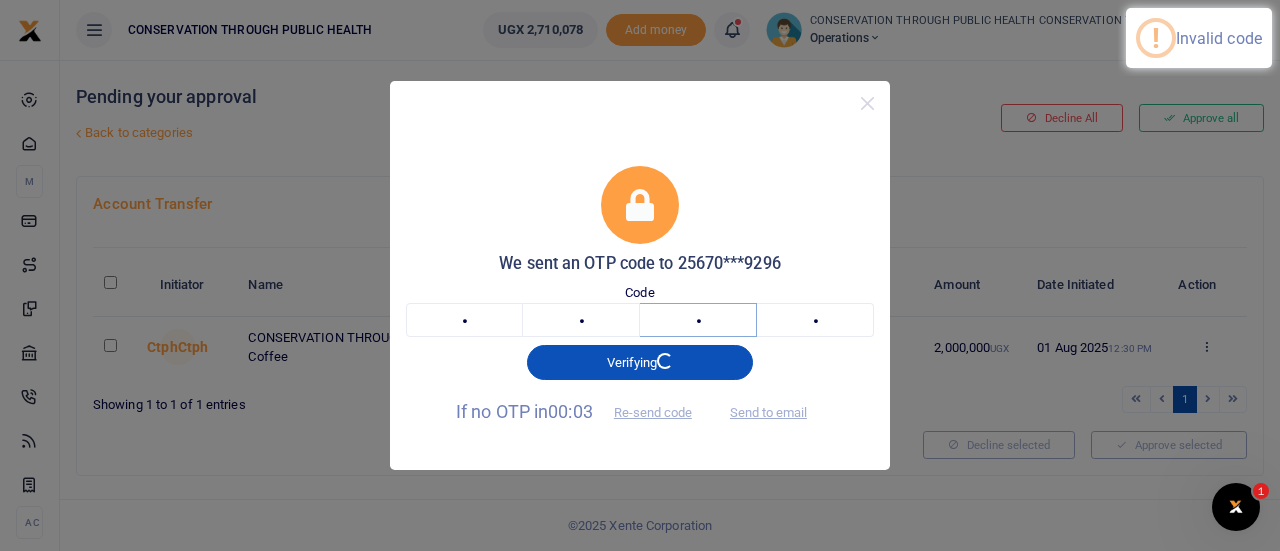 type on "1" 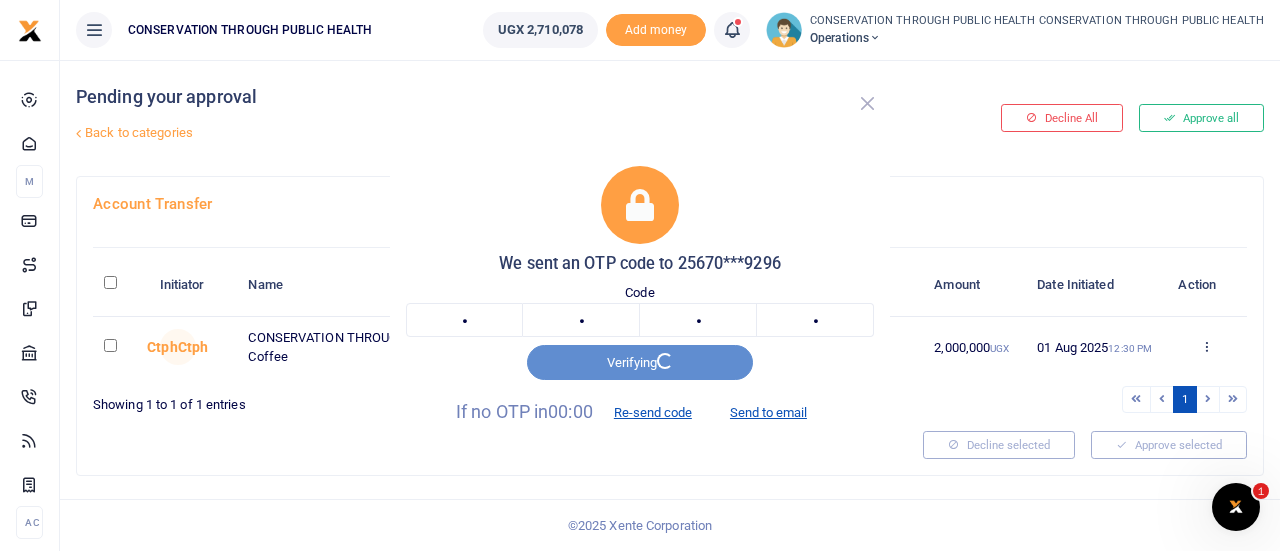 click at bounding box center (867, 103) 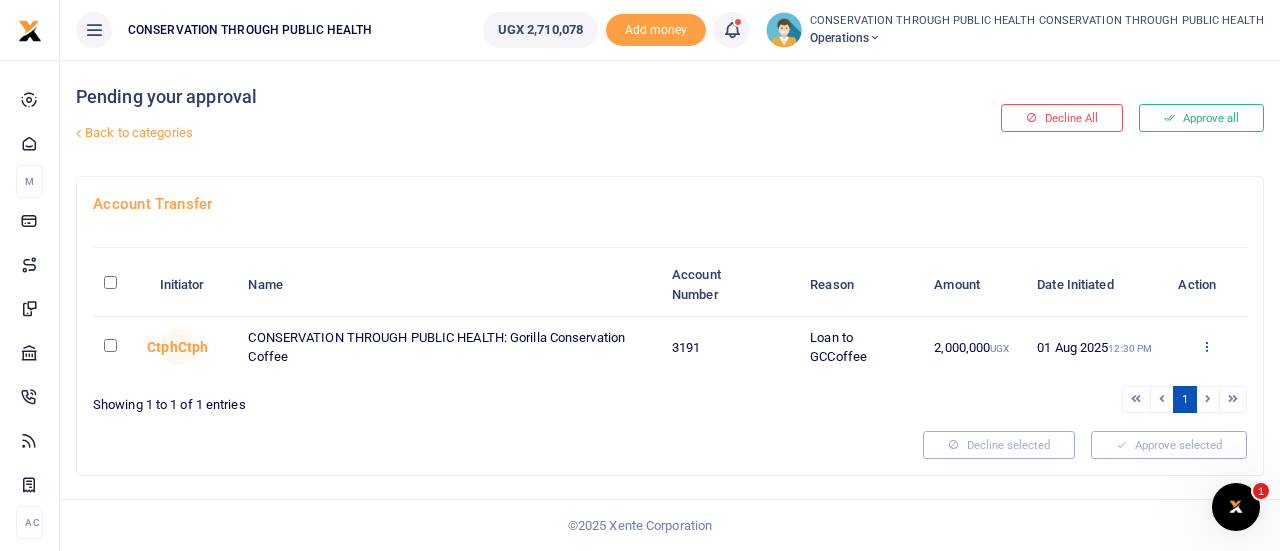 click at bounding box center [1206, 346] 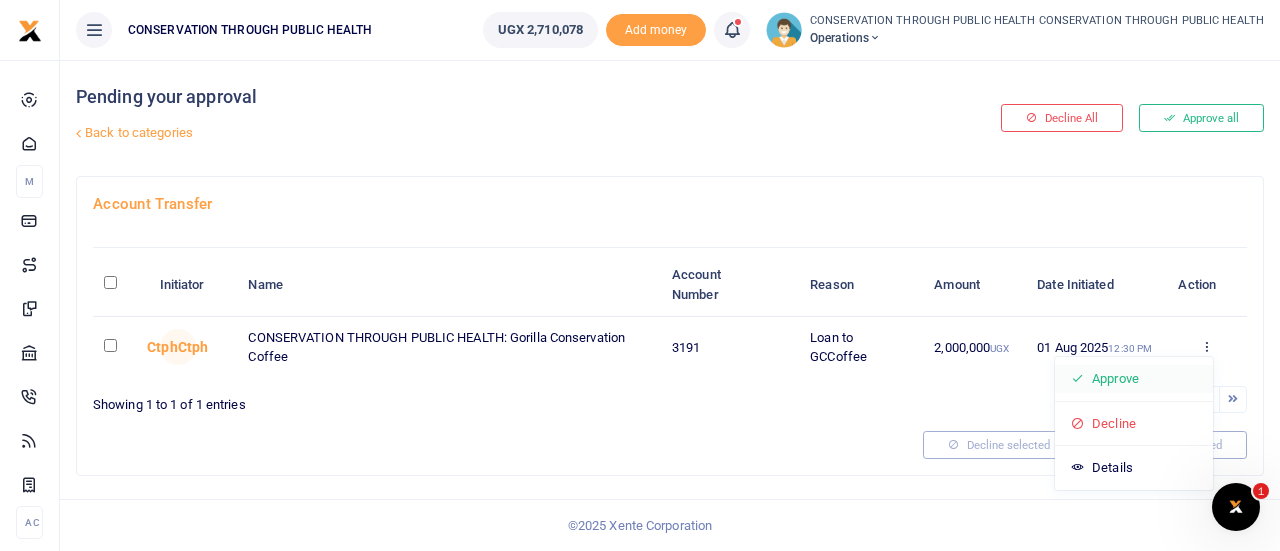 click on "Approve" at bounding box center [1134, 379] 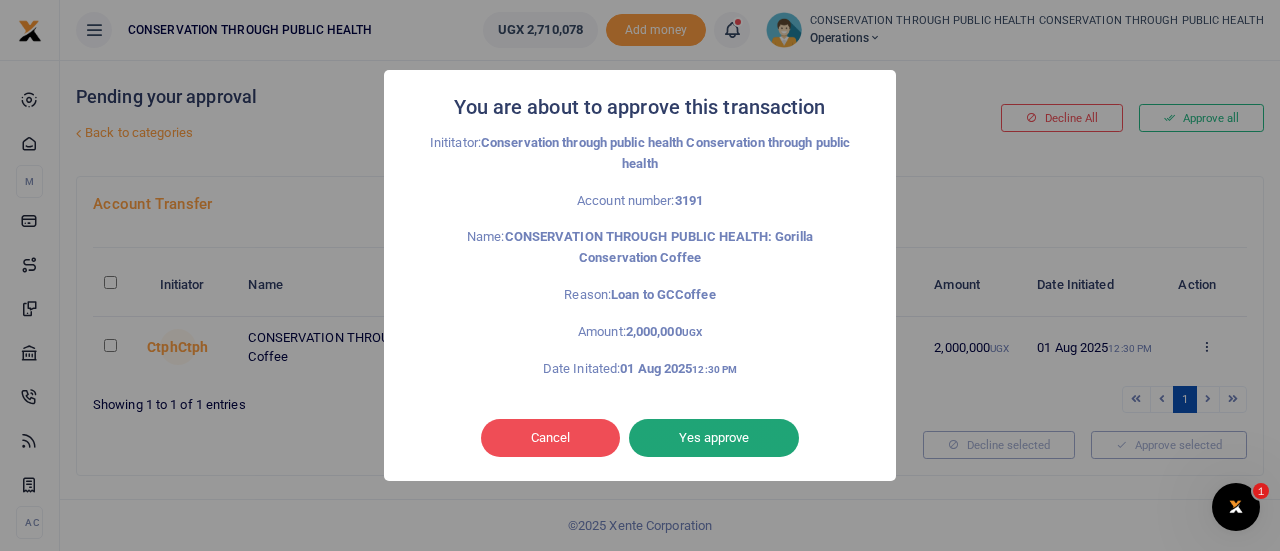 click on "Yes approve" at bounding box center (714, 438) 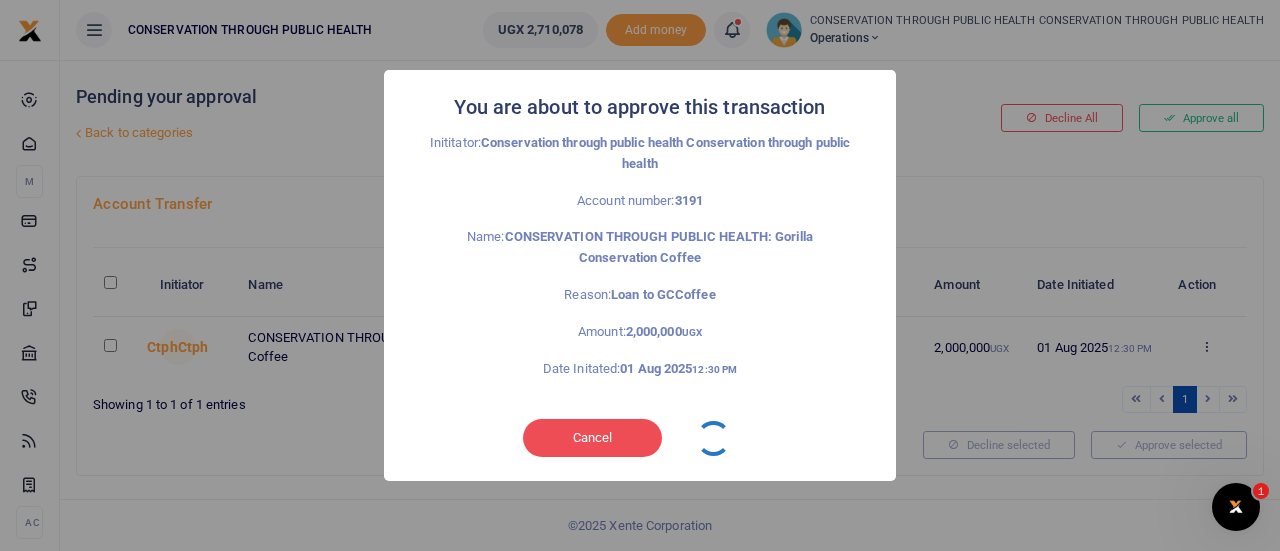 type 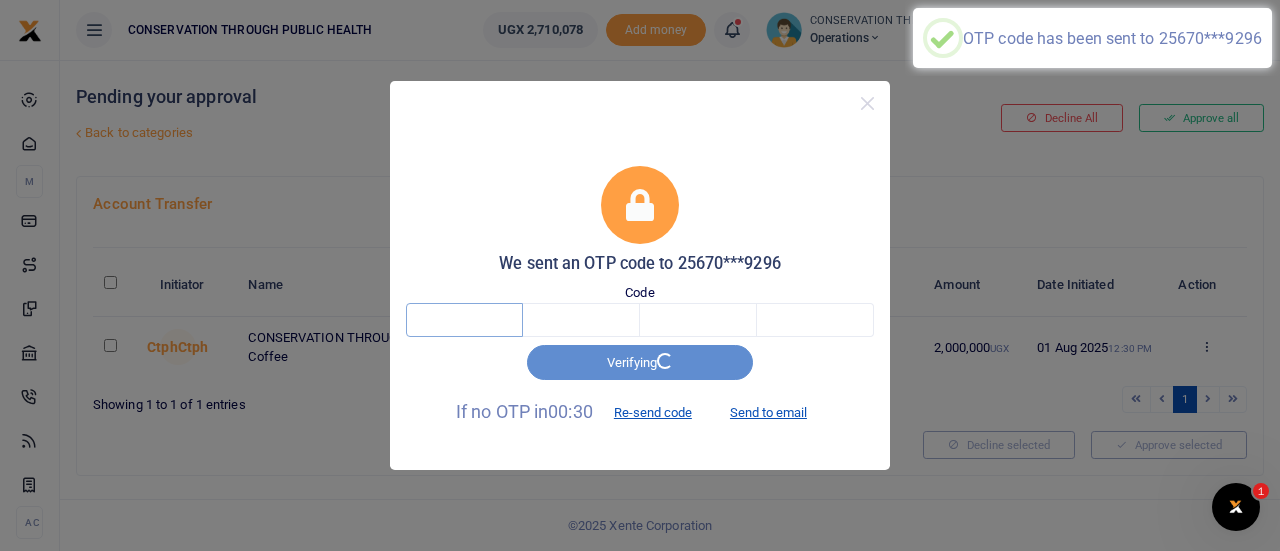 click at bounding box center (464, 320) 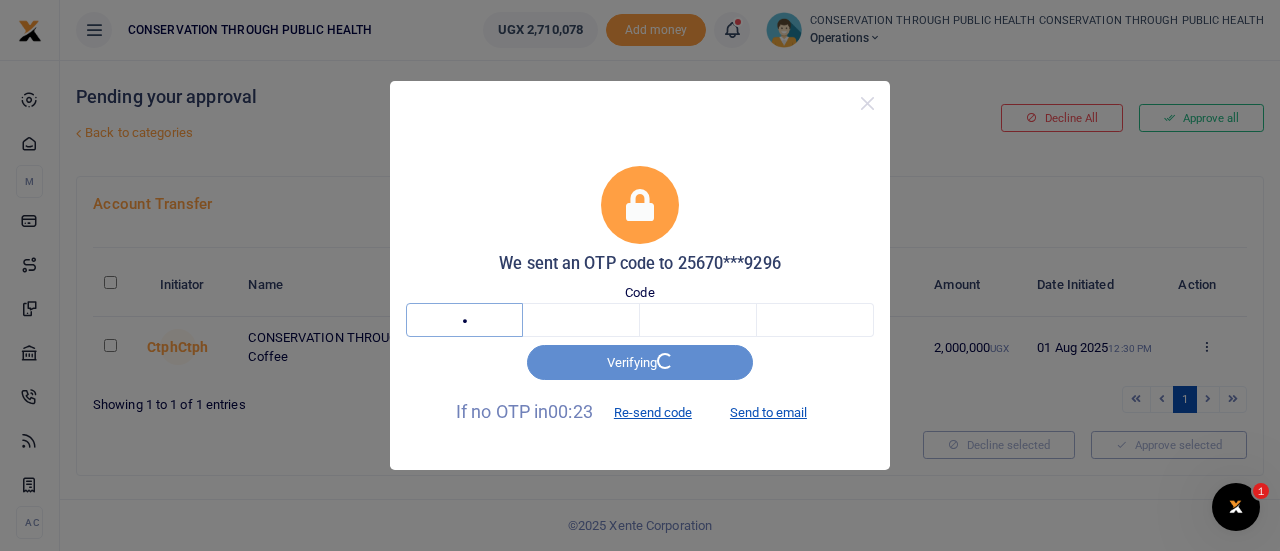 type on "4" 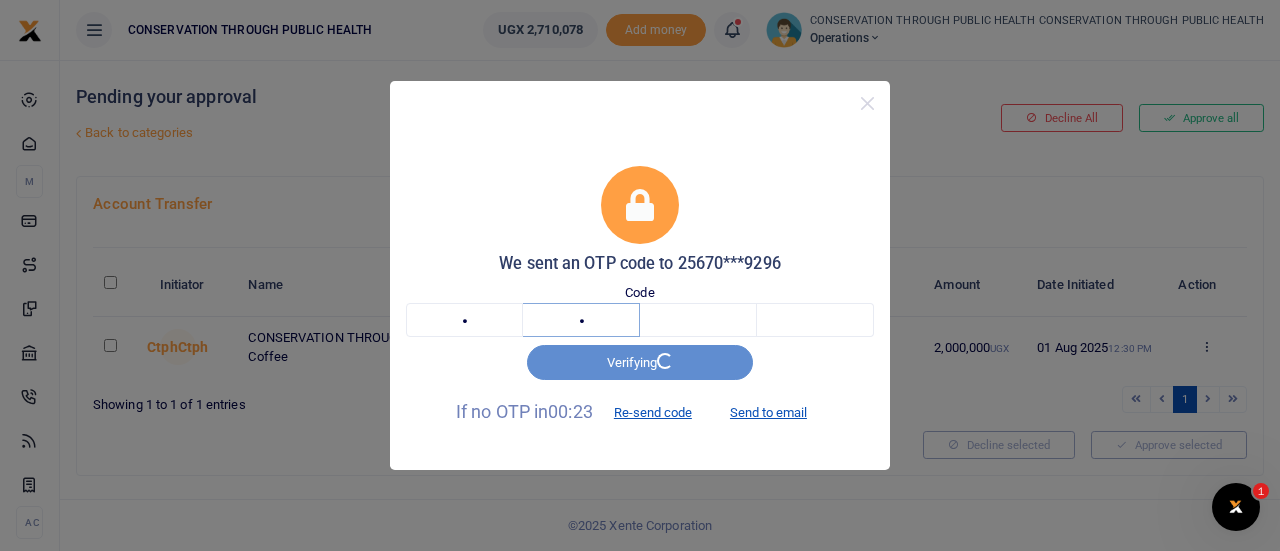 type on "5" 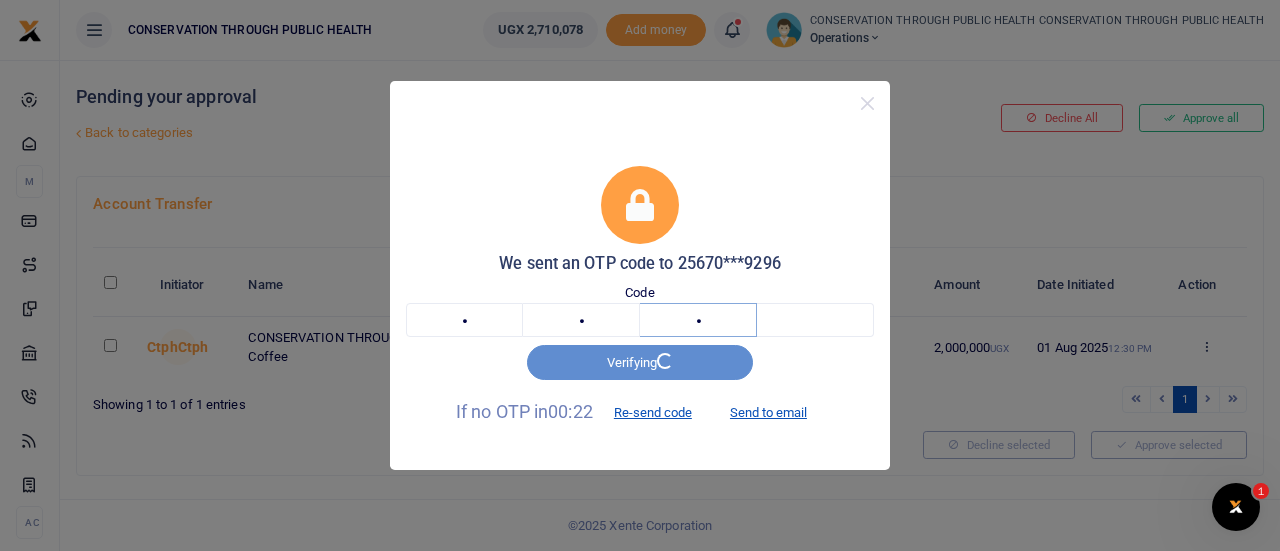 type on "7" 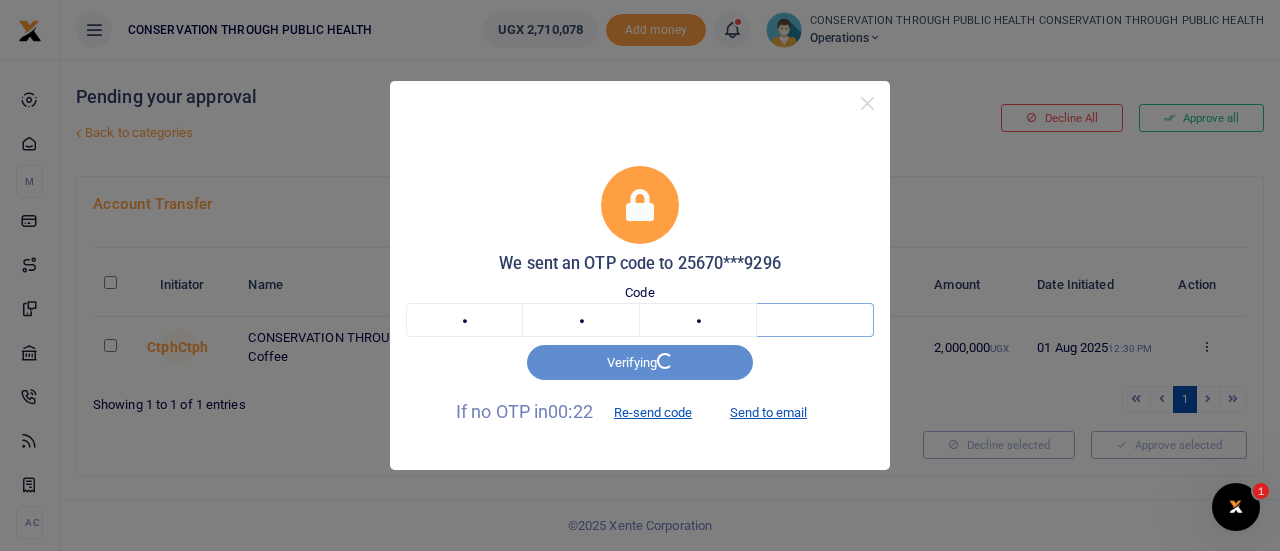type on "6" 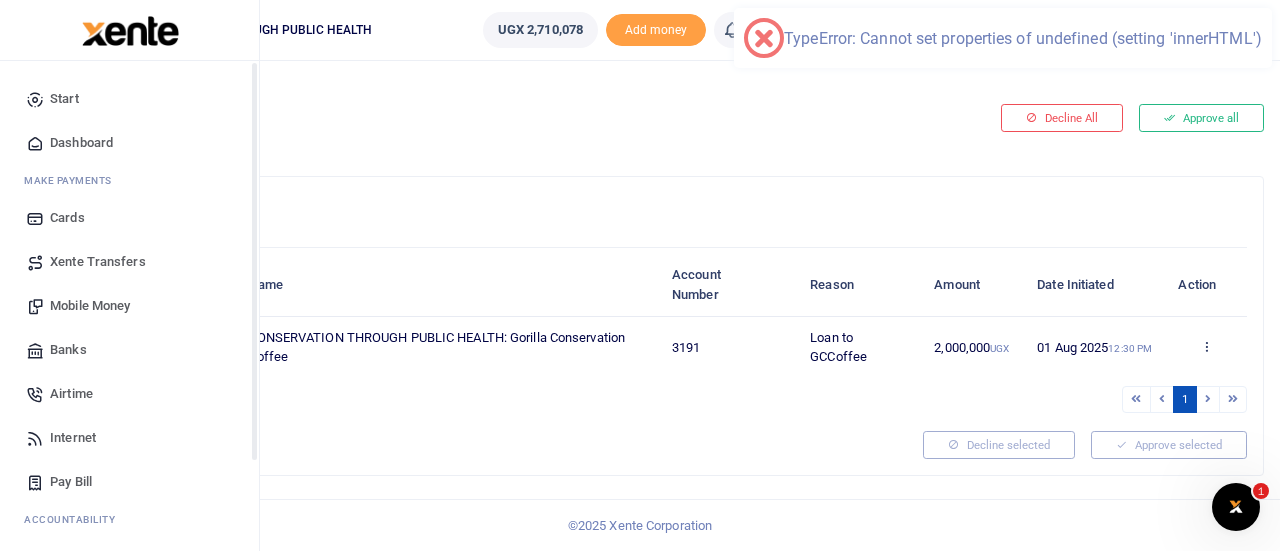 click on "Dashboard" at bounding box center (81, 143) 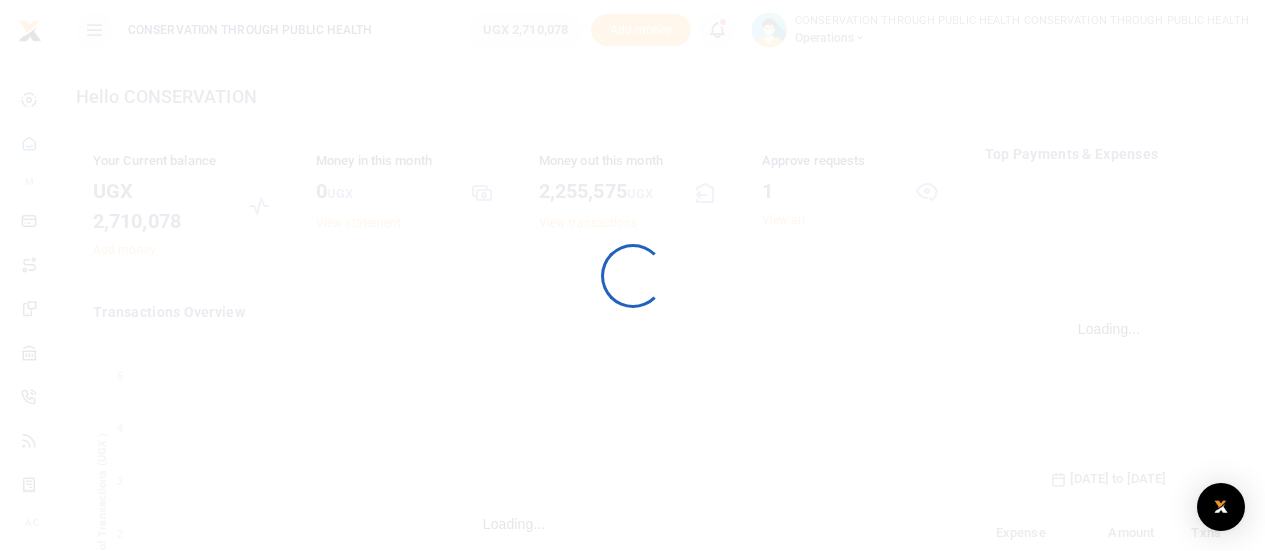 scroll, scrollTop: 0, scrollLeft: 0, axis: both 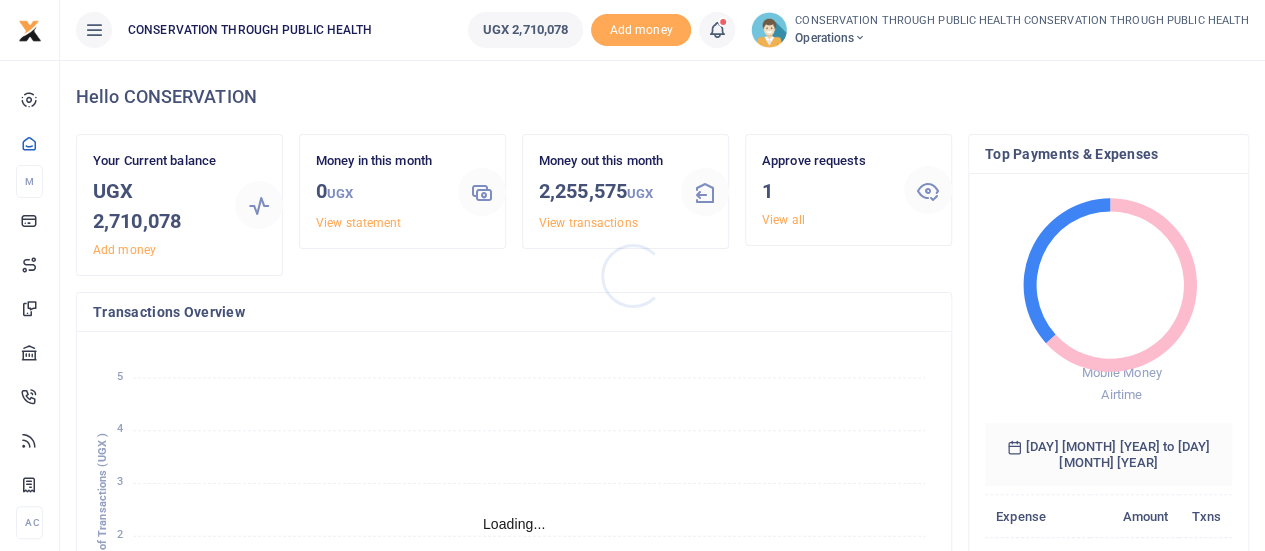 click at bounding box center (632, 275) 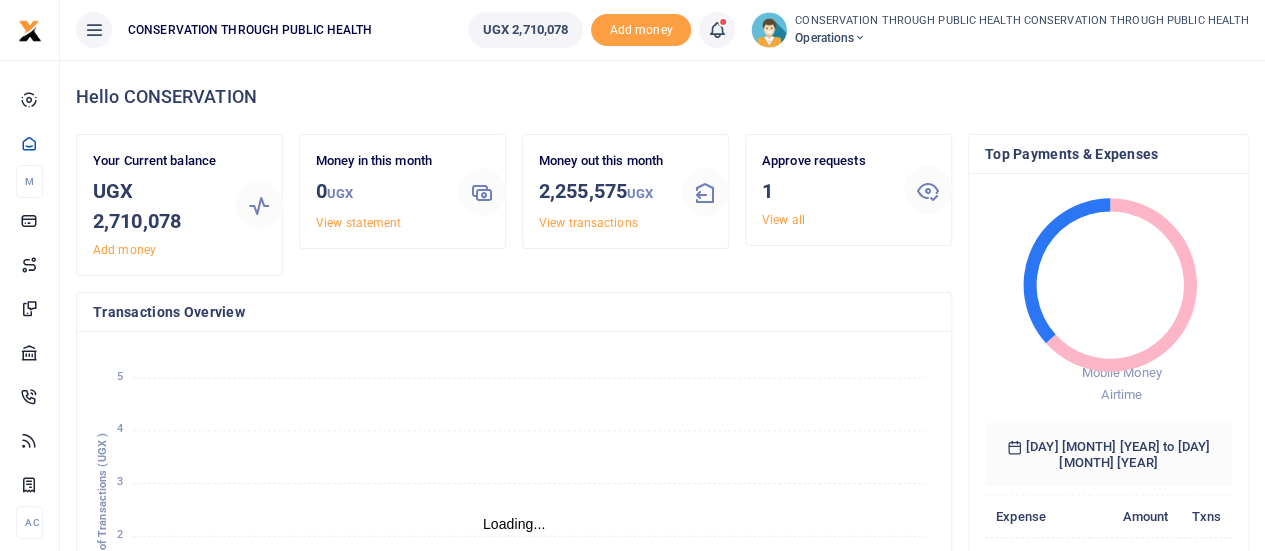 click on "View all" at bounding box center (783, 220) 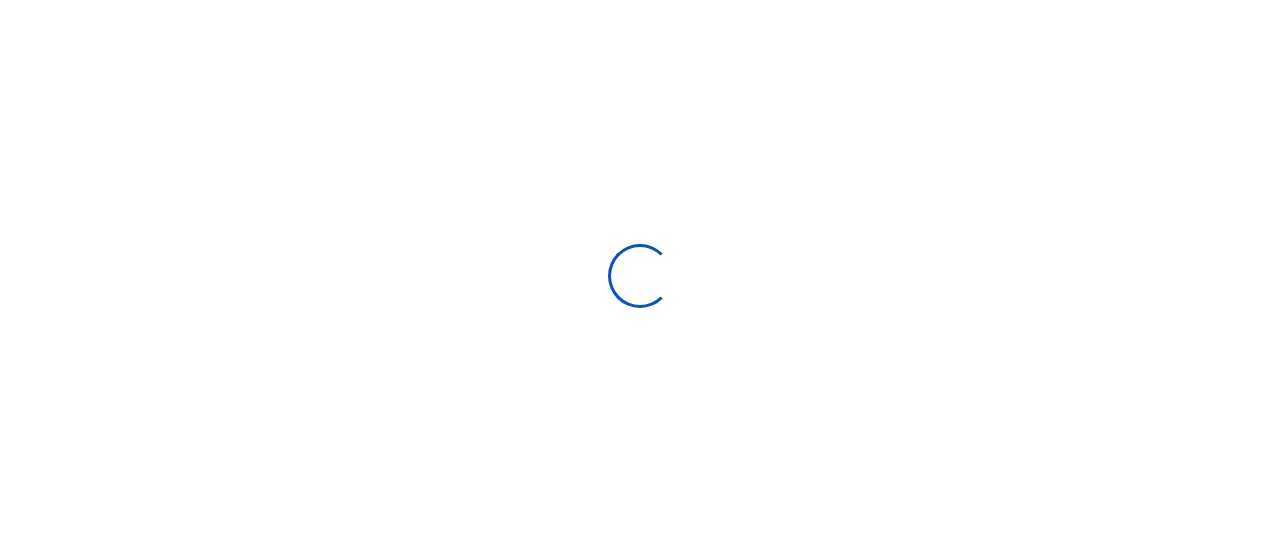 scroll, scrollTop: 0, scrollLeft: 0, axis: both 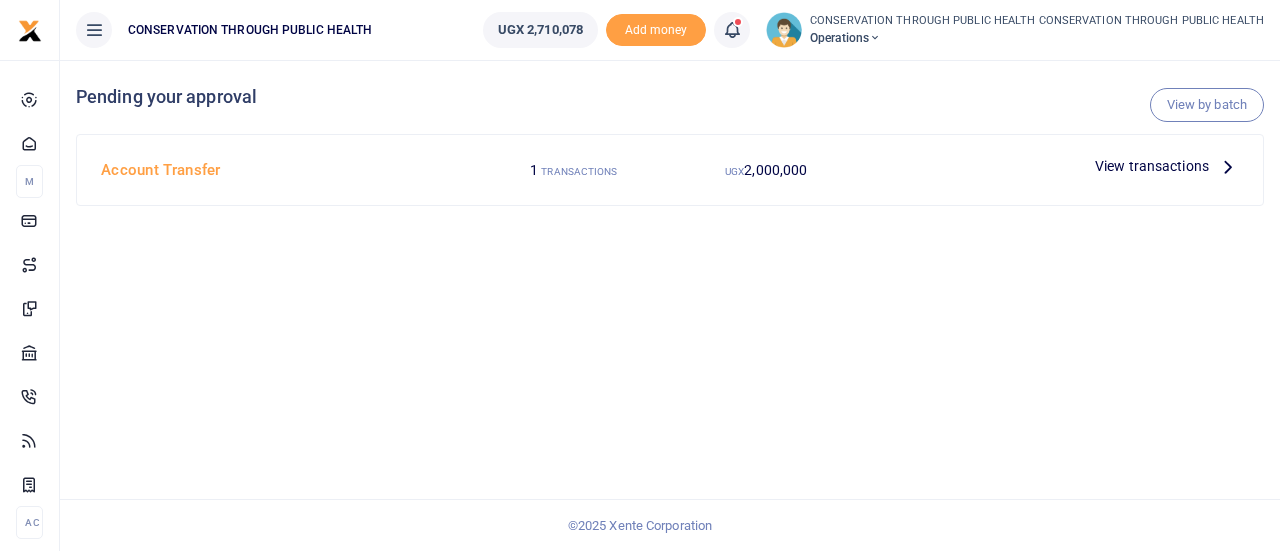click at bounding box center [1228, 166] 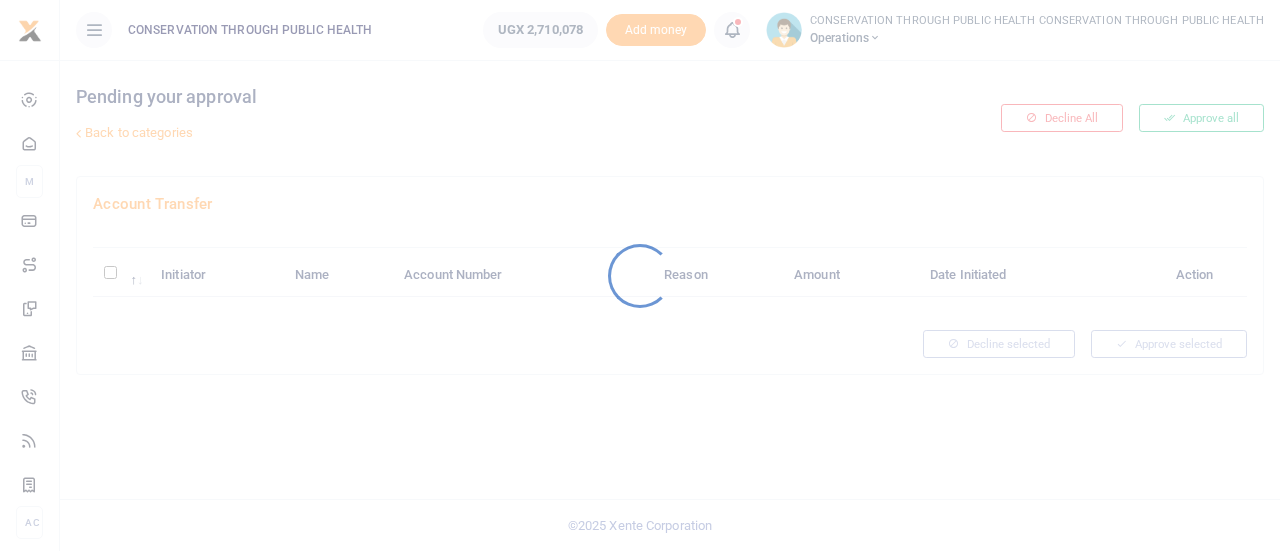 scroll, scrollTop: 0, scrollLeft: 0, axis: both 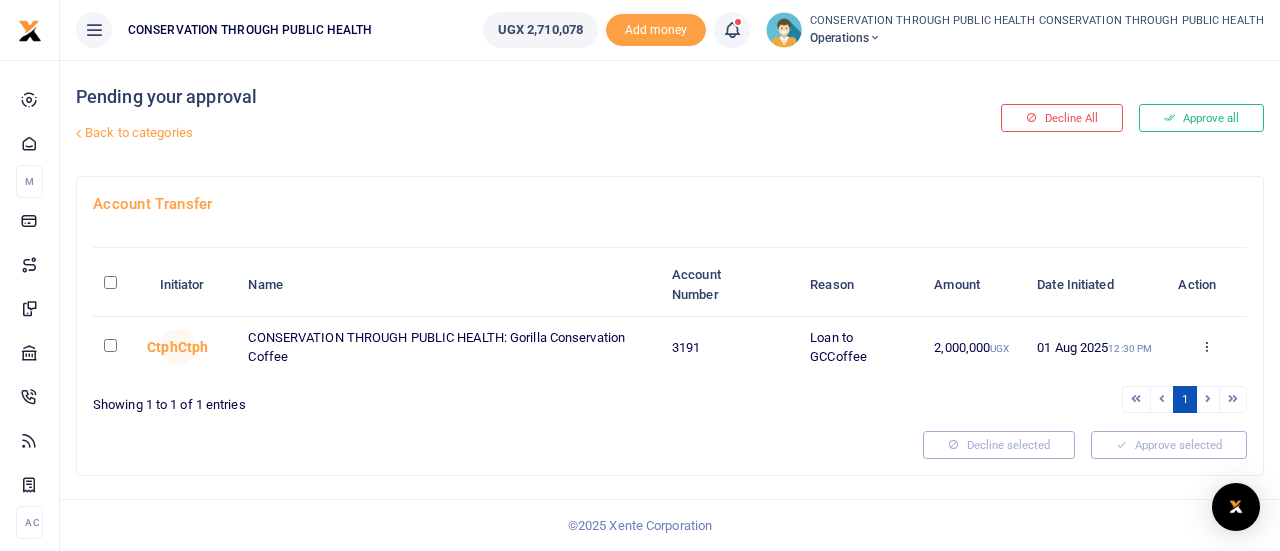click at bounding box center (110, 345) 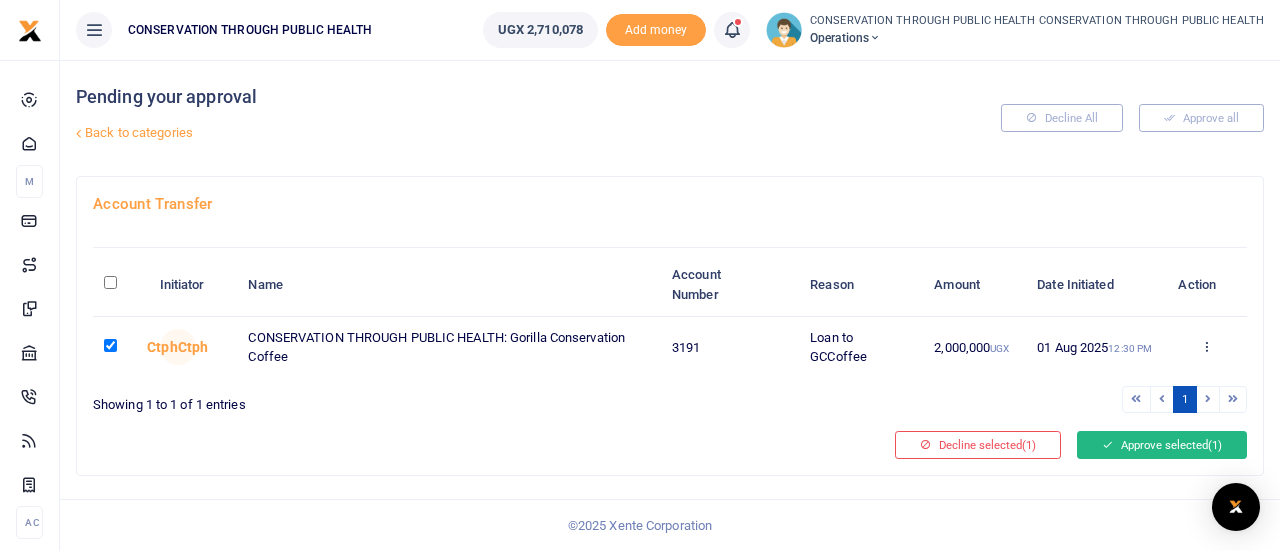 click on "Approve selected  (1)" at bounding box center [1162, 445] 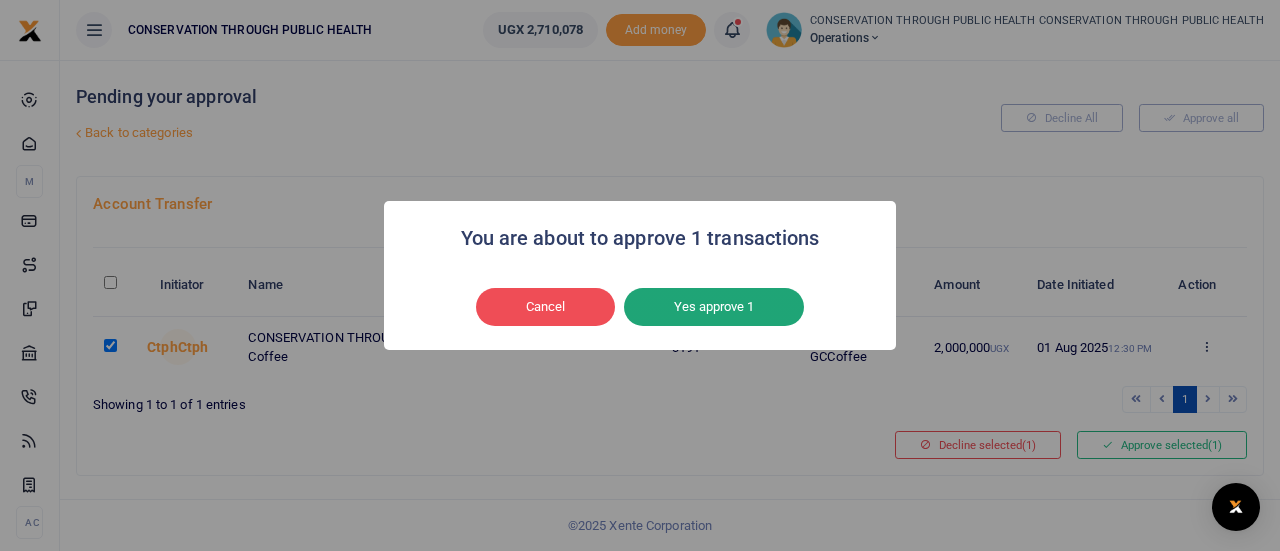 click on "Yes approve 1" at bounding box center [714, 307] 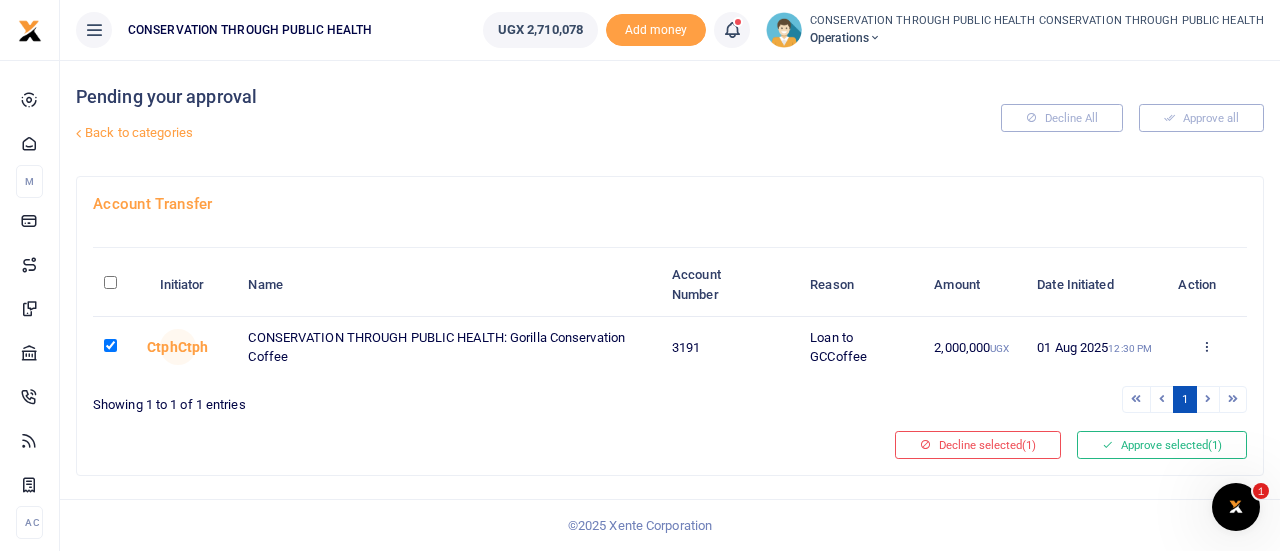 scroll, scrollTop: 0, scrollLeft: 0, axis: both 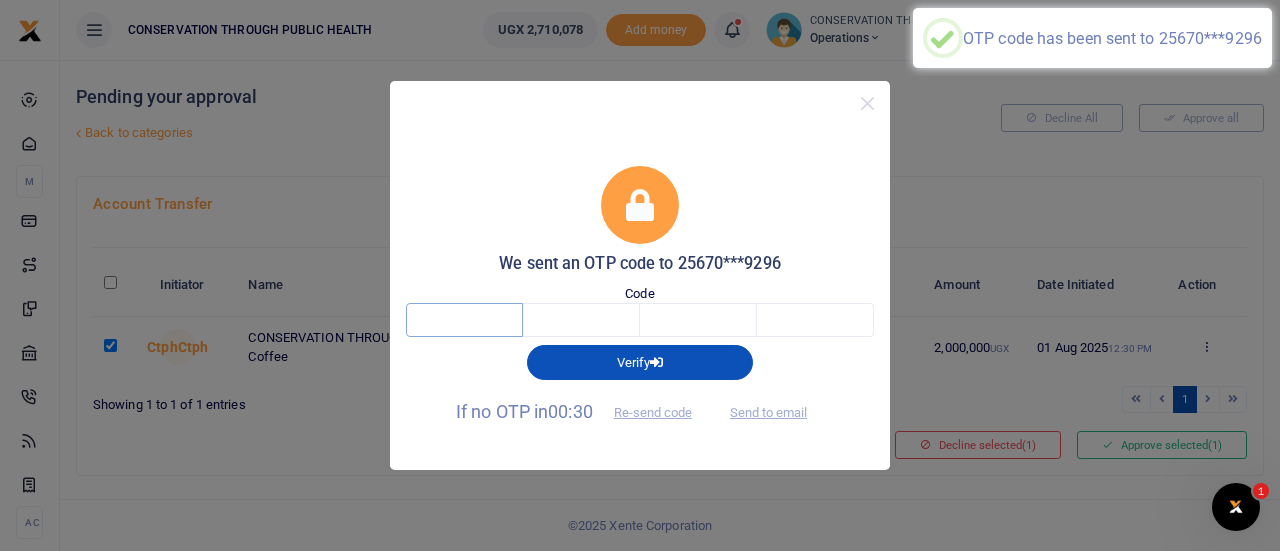 click at bounding box center (464, 320) 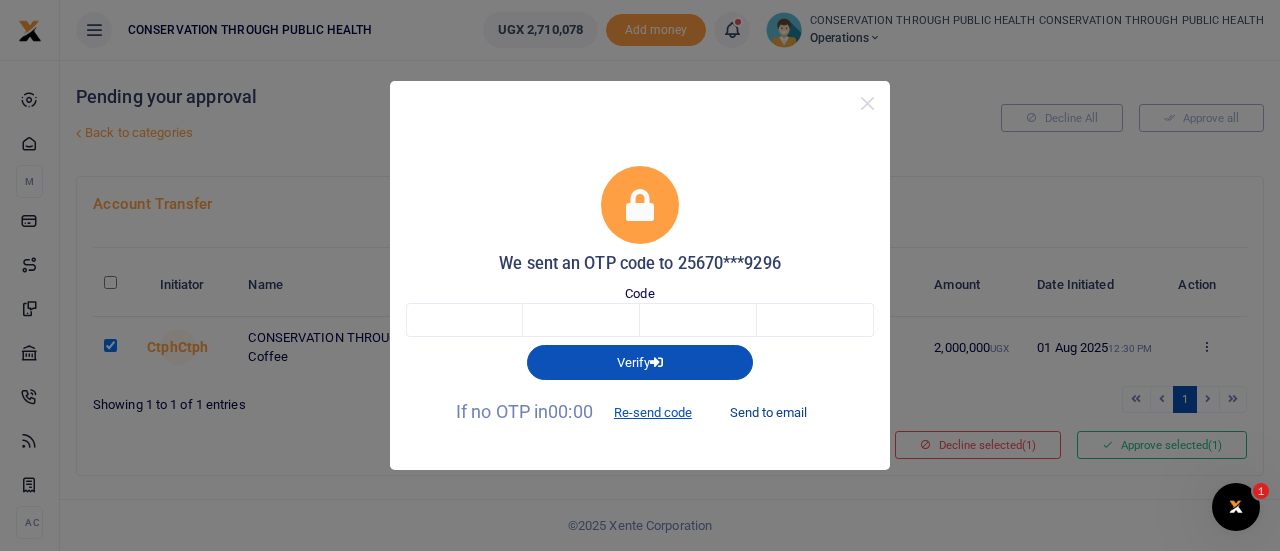 click on "Send to email" at bounding box center [768, 413] 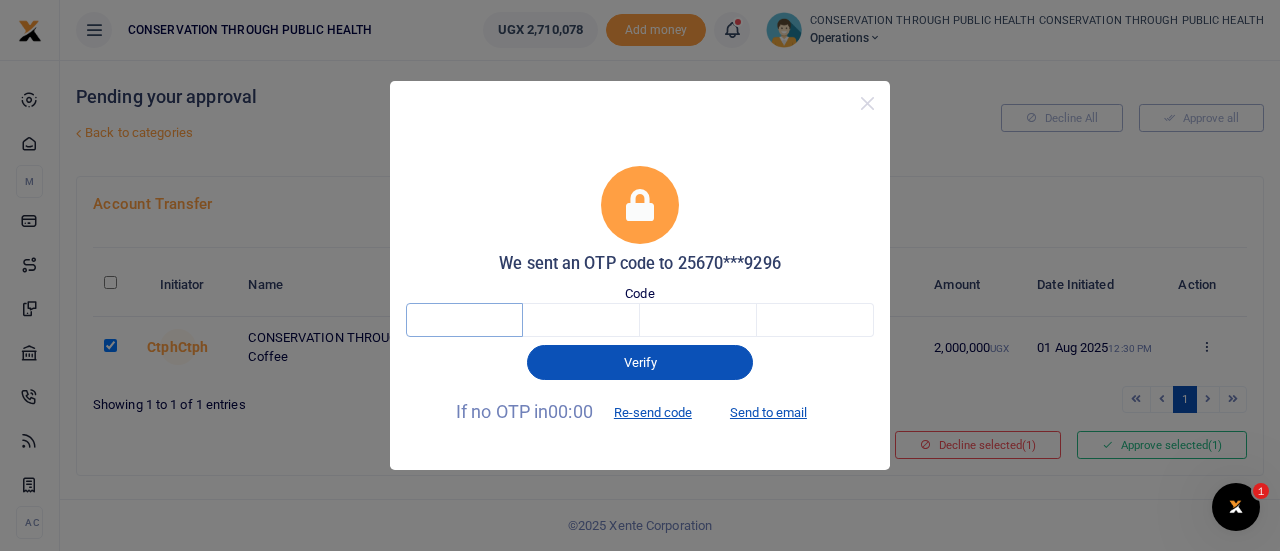 click at bounding box center (464, 320) 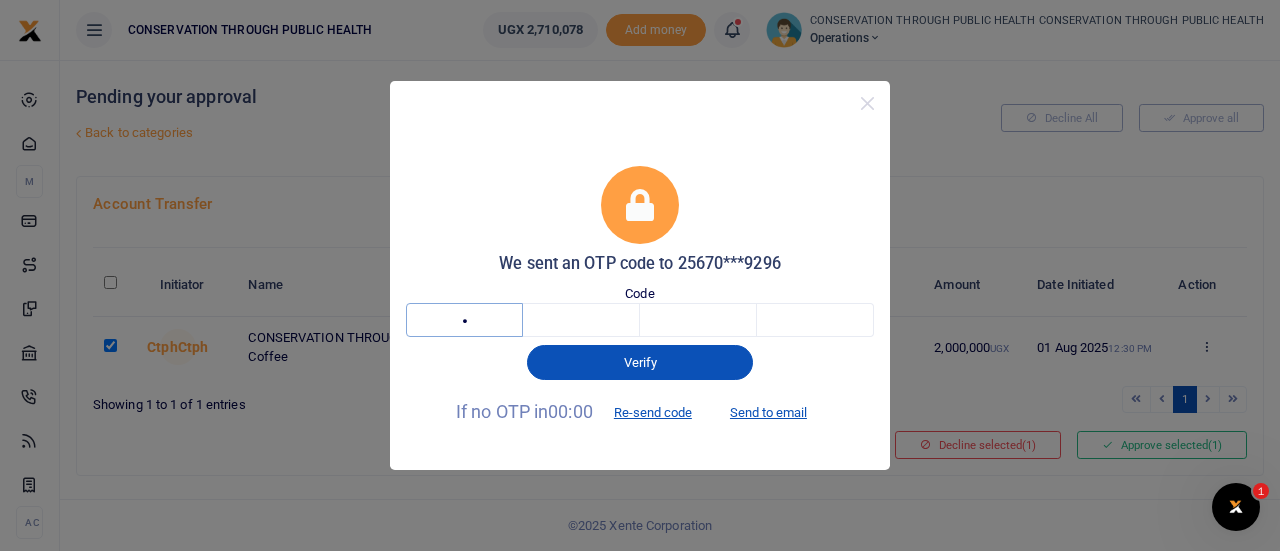 type on "5" 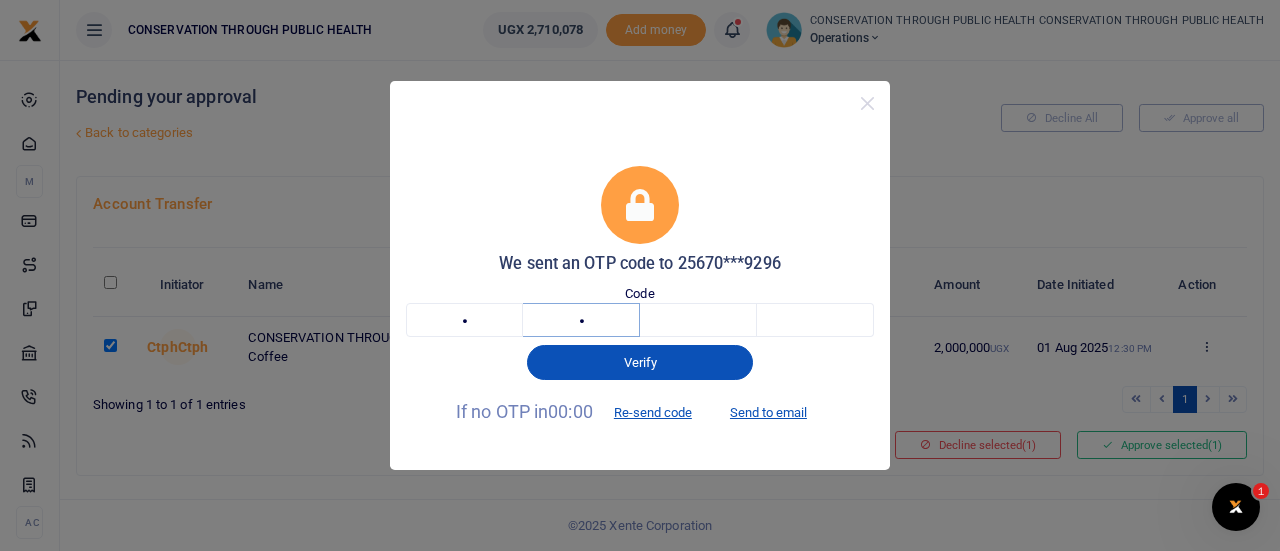 type on "8" 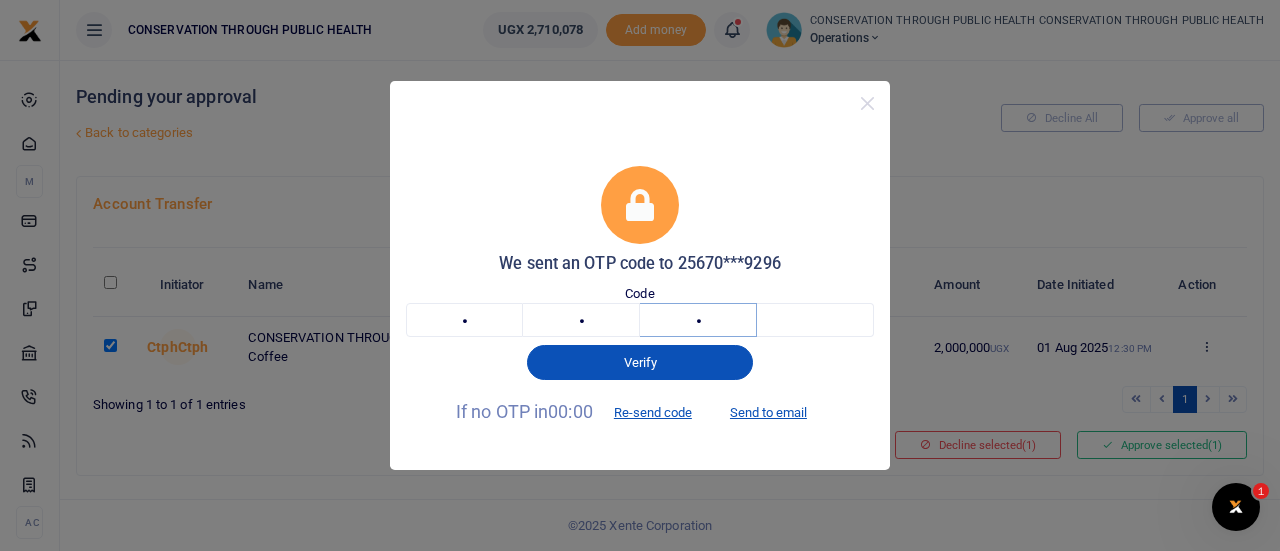 type on "1" 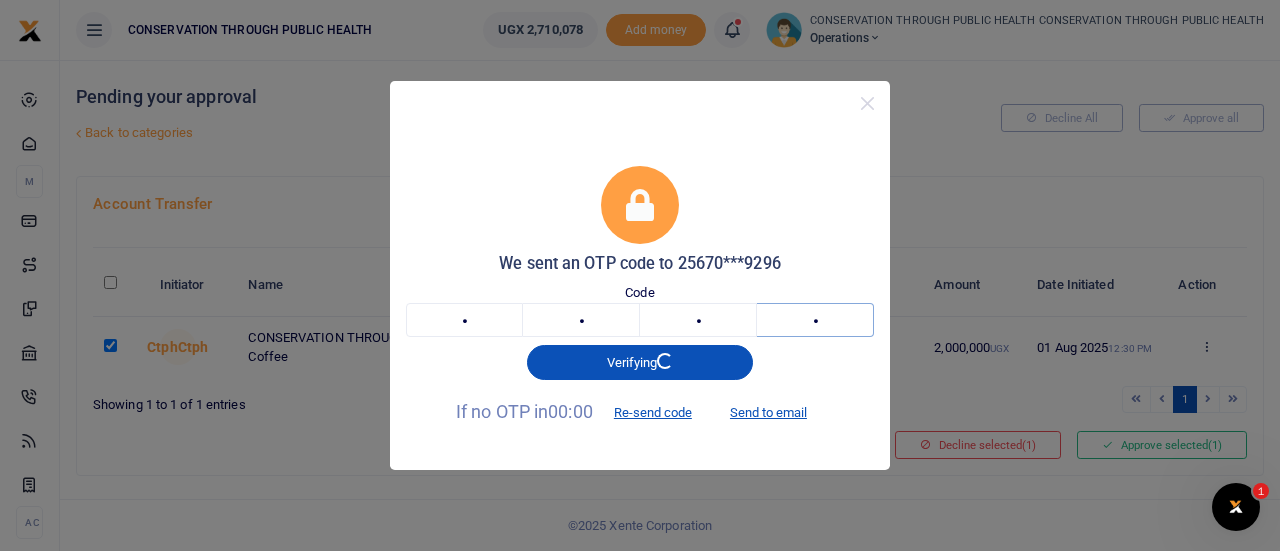 type on "9" 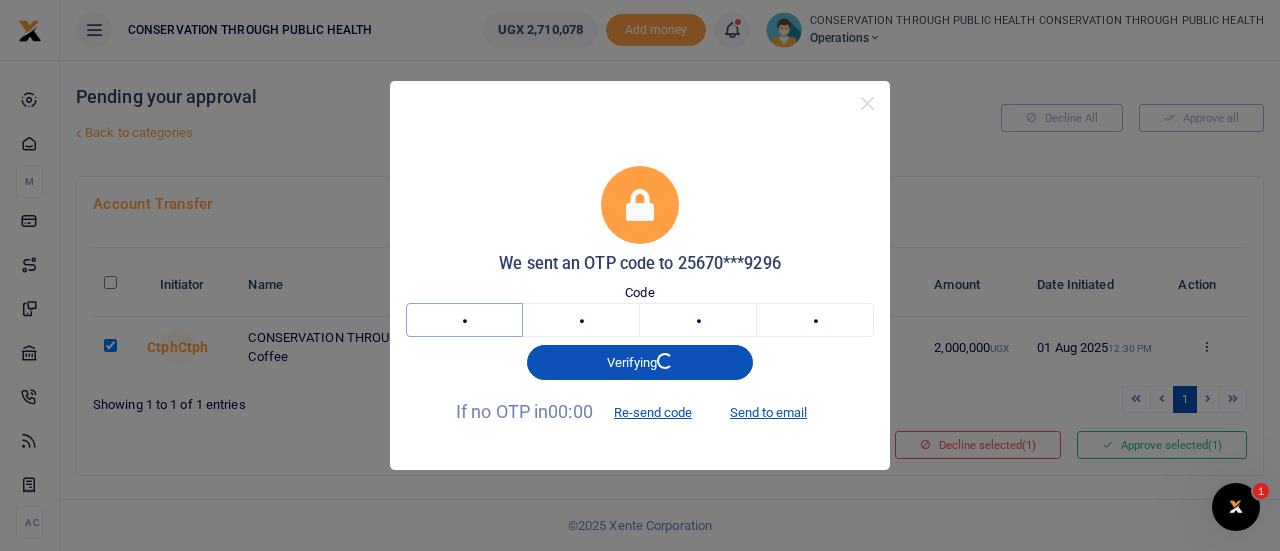 click on "5" at bounding box center (464, 320) 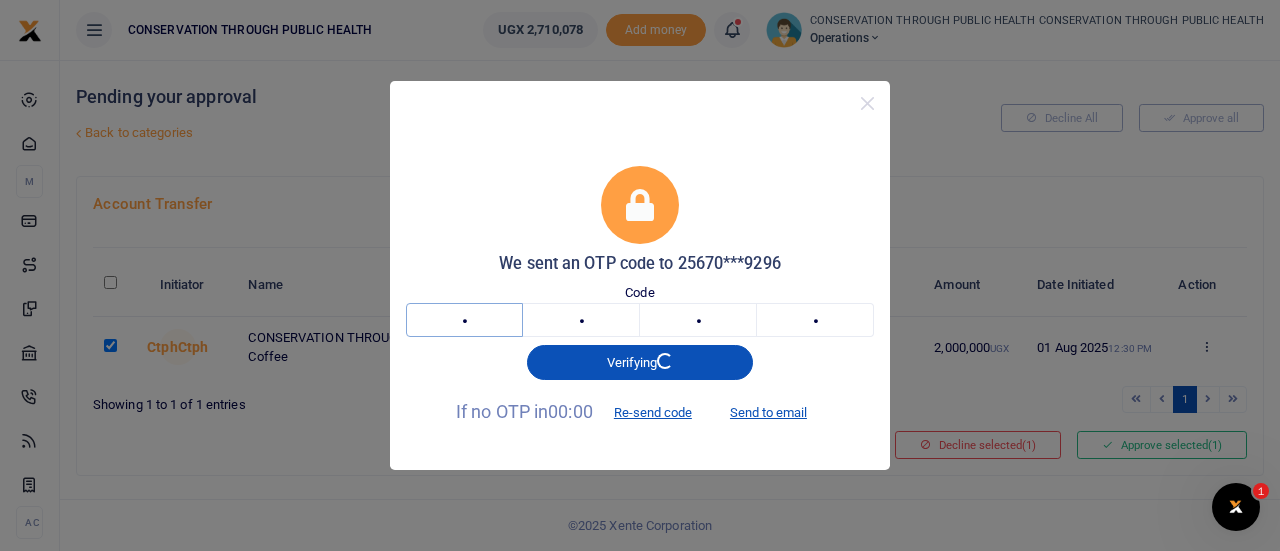 type on "2" 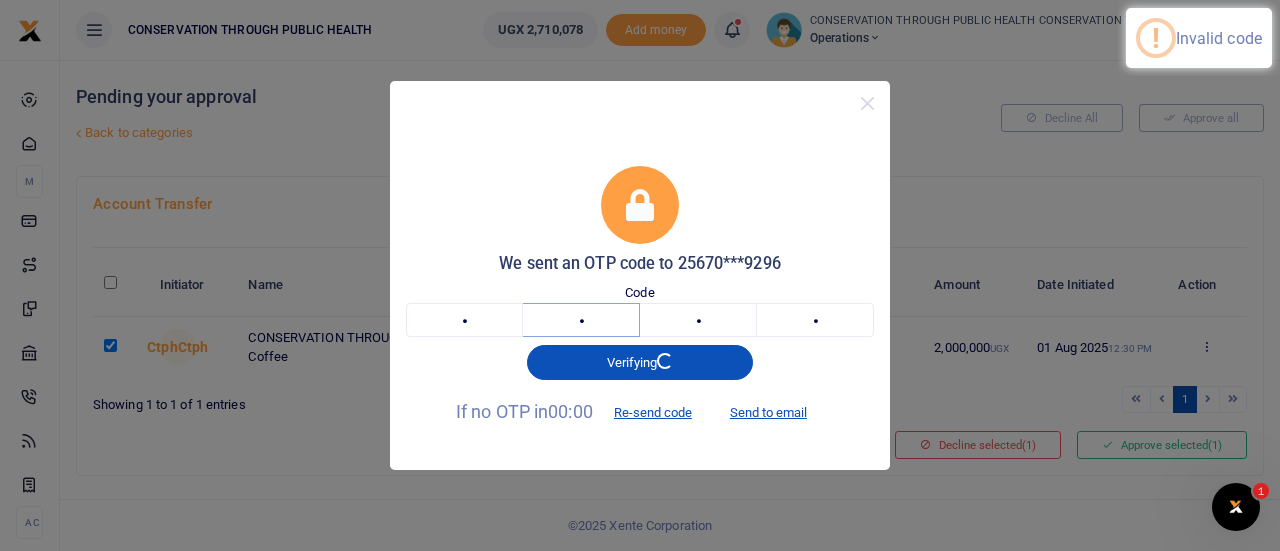 type on "6" 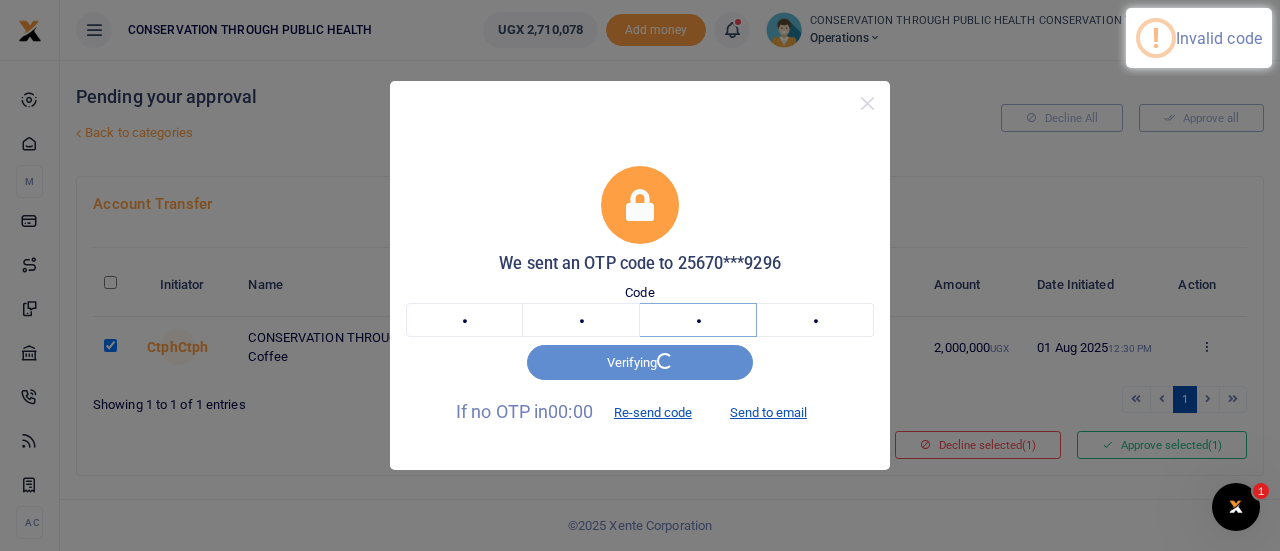 type on "0" 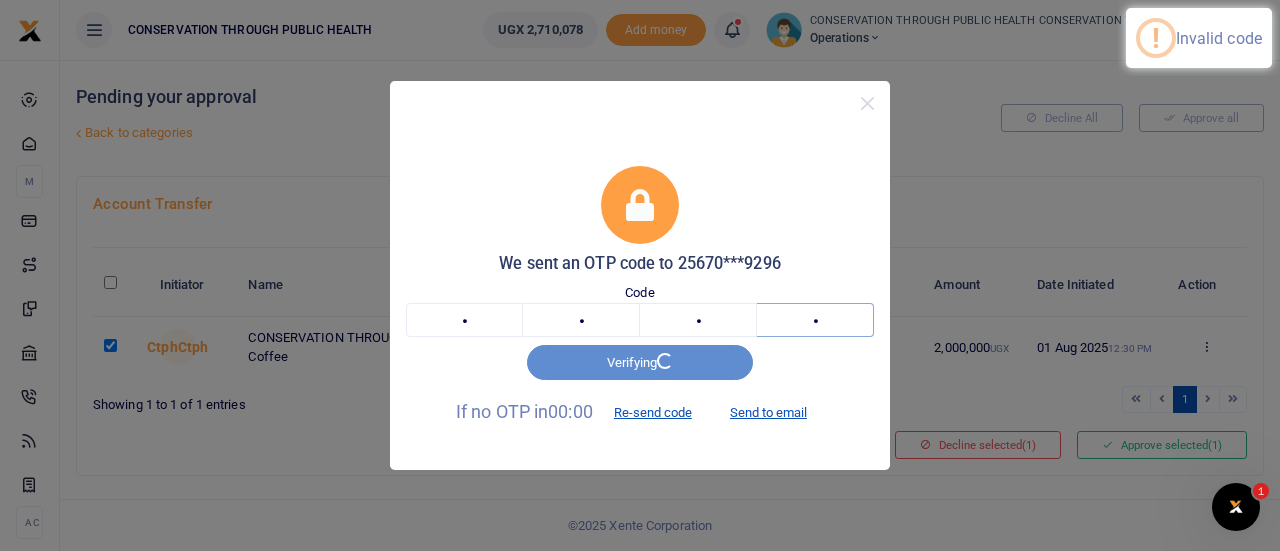 type on "0" 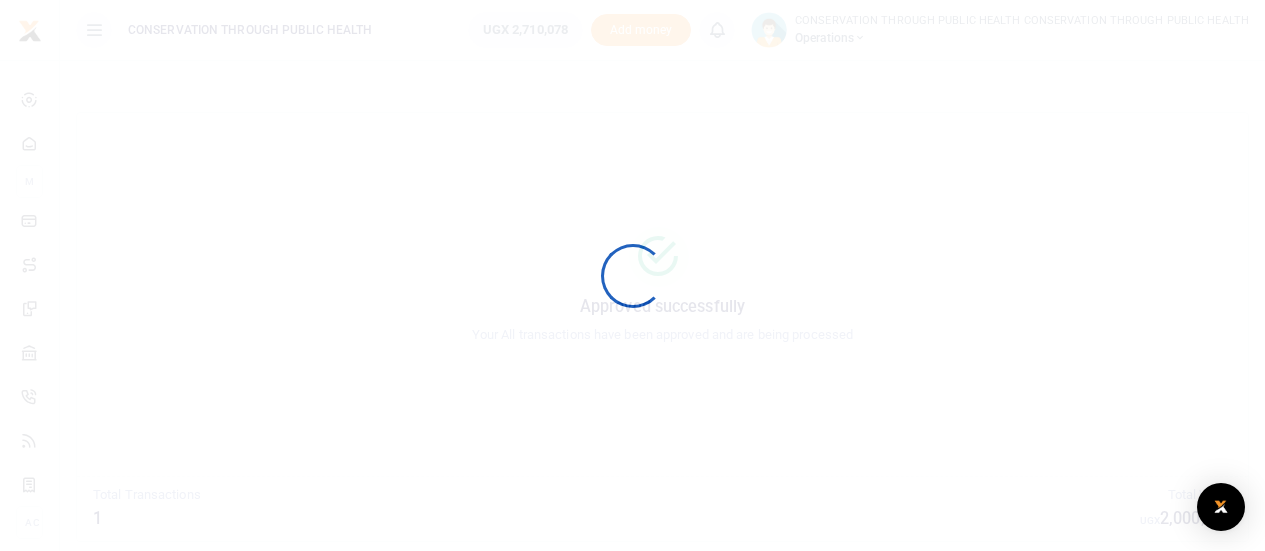 scroll, scrollTop: 0, scrollLeft: 0, axis: both 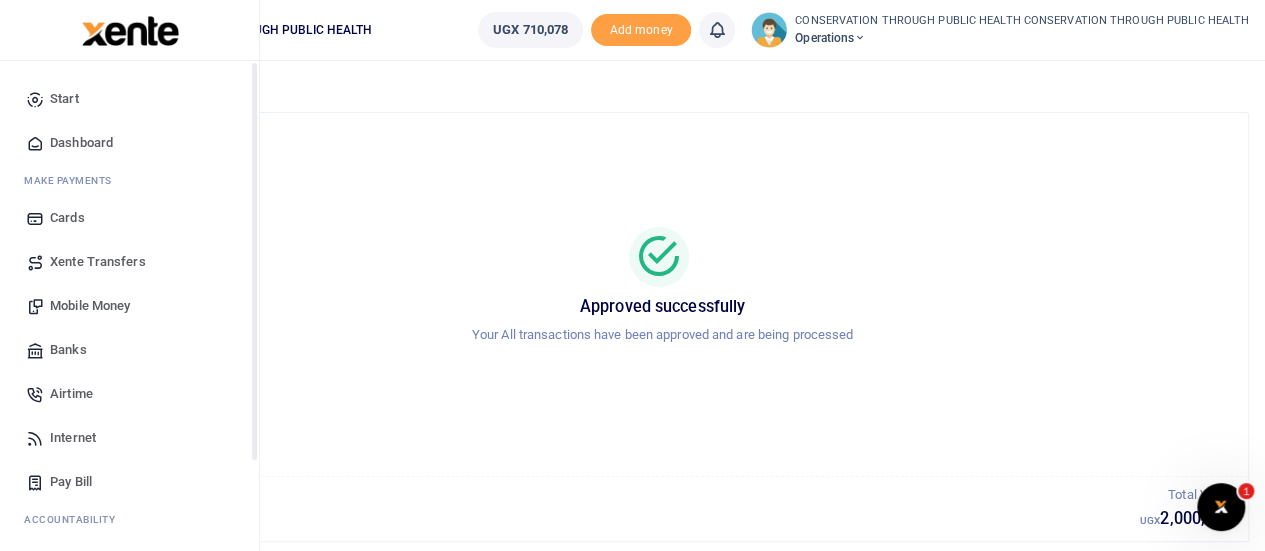 click on "Dashboard" at bounding box center (81, 143) 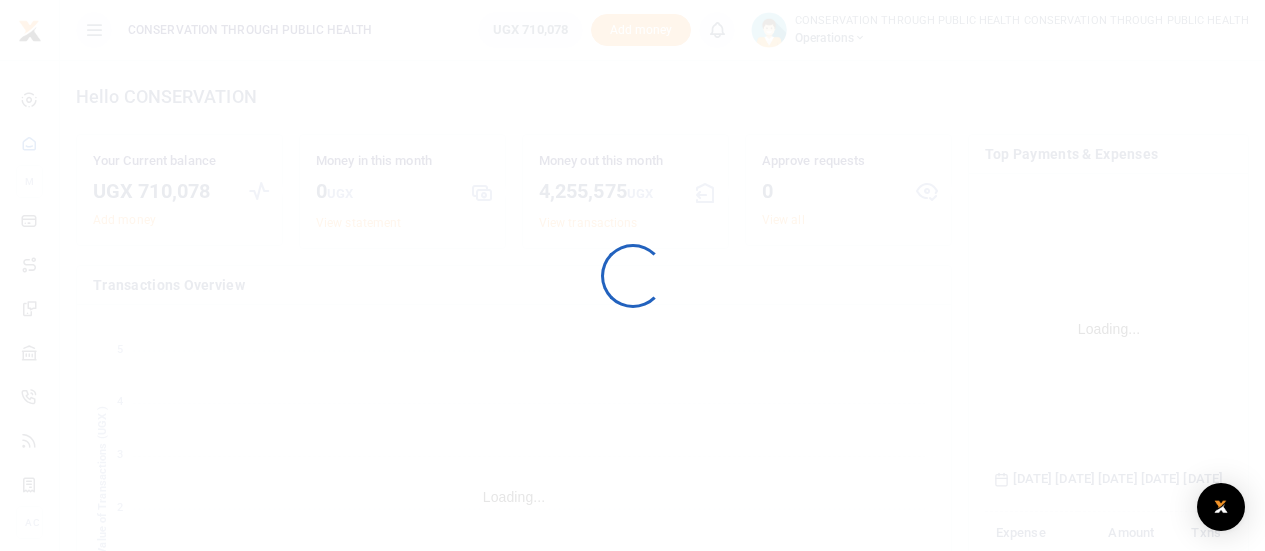 scroll, scrollTop: 0, scrollLeft: 0, axis: both 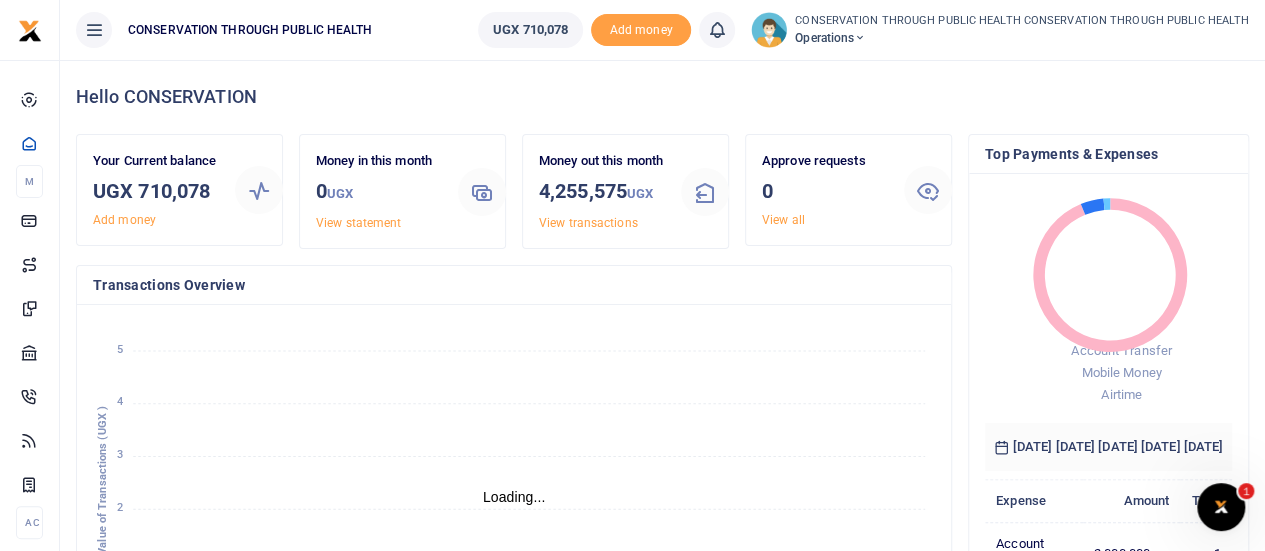 click at bounding box center (860, 38) 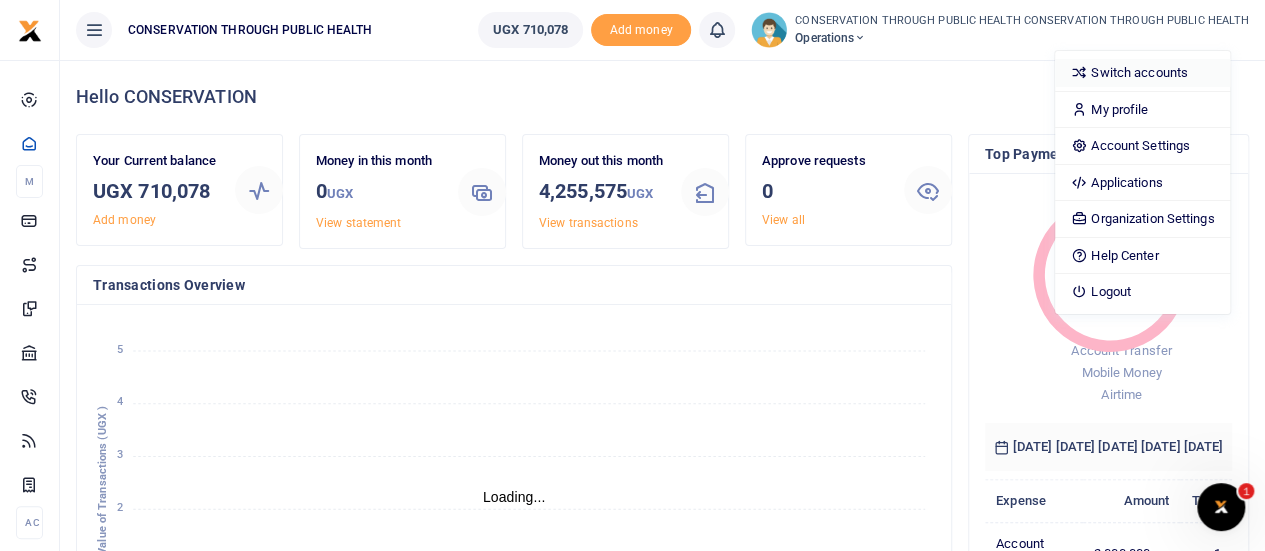 click on "Switch accounts" at bounding box center [1142, 73] 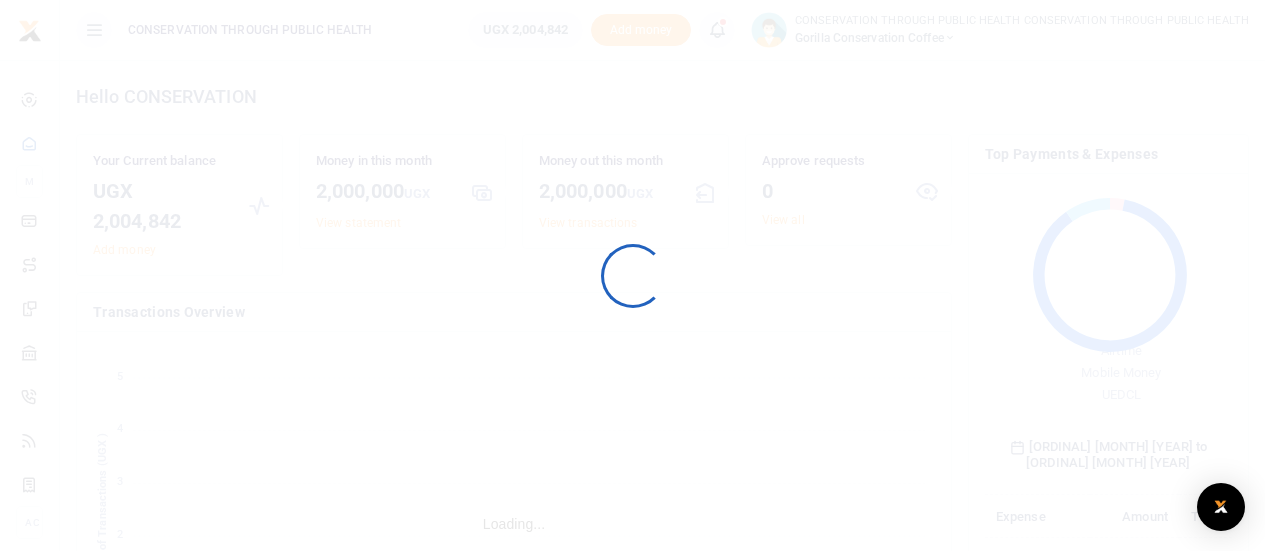 scroll, scrollTop: 0, scrollLeft: 0, axis: both 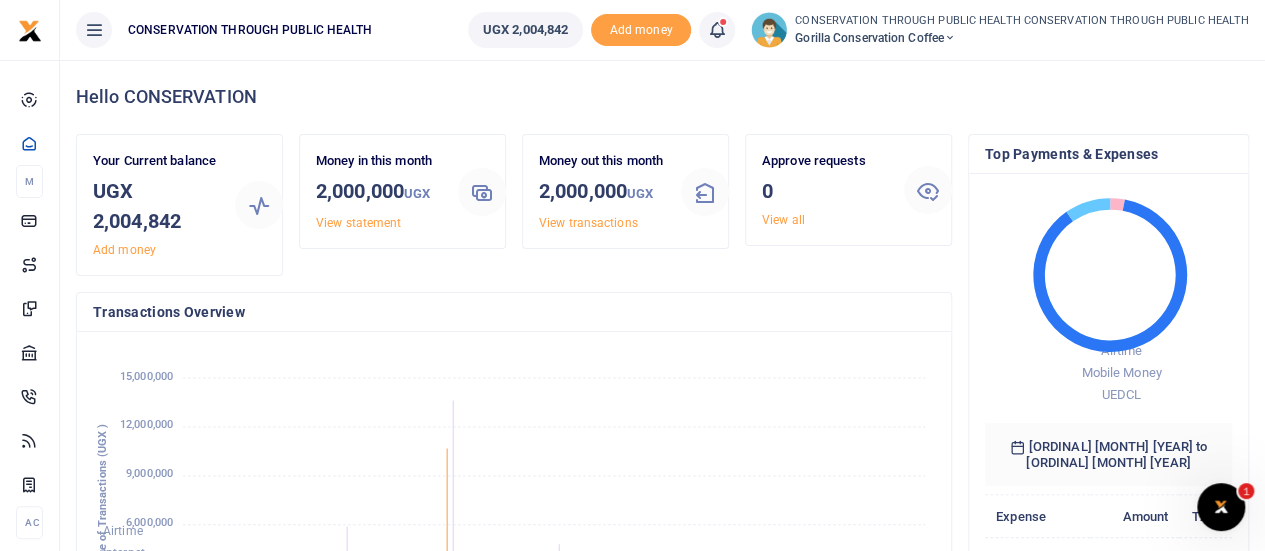 click at bounding box center [950, 38] 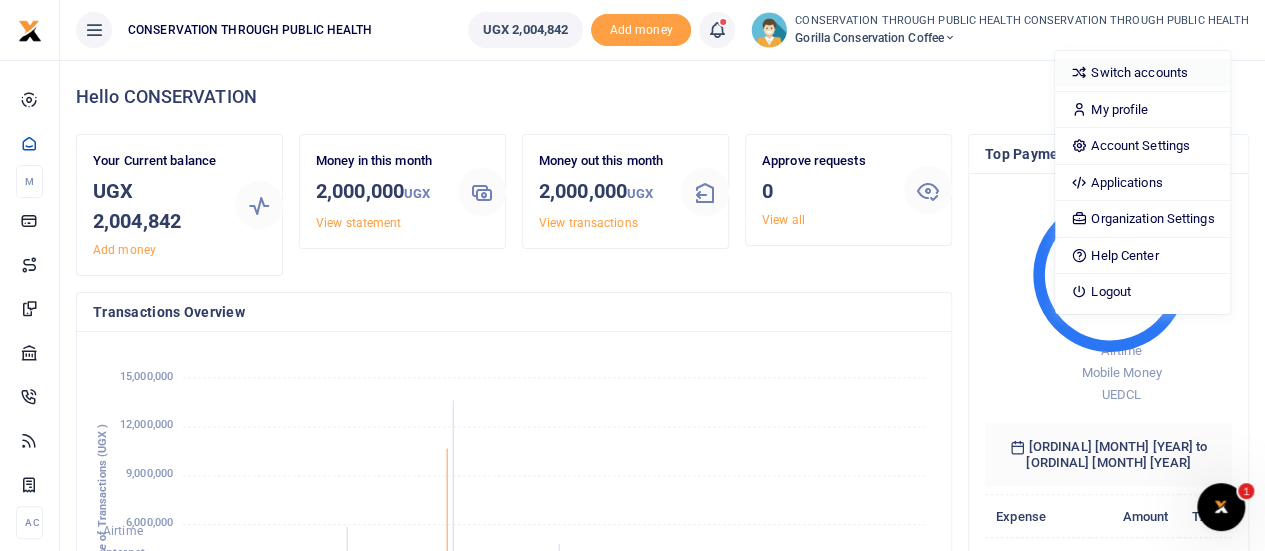 click on "Switch accounts" at bounding box center (1142, 73) 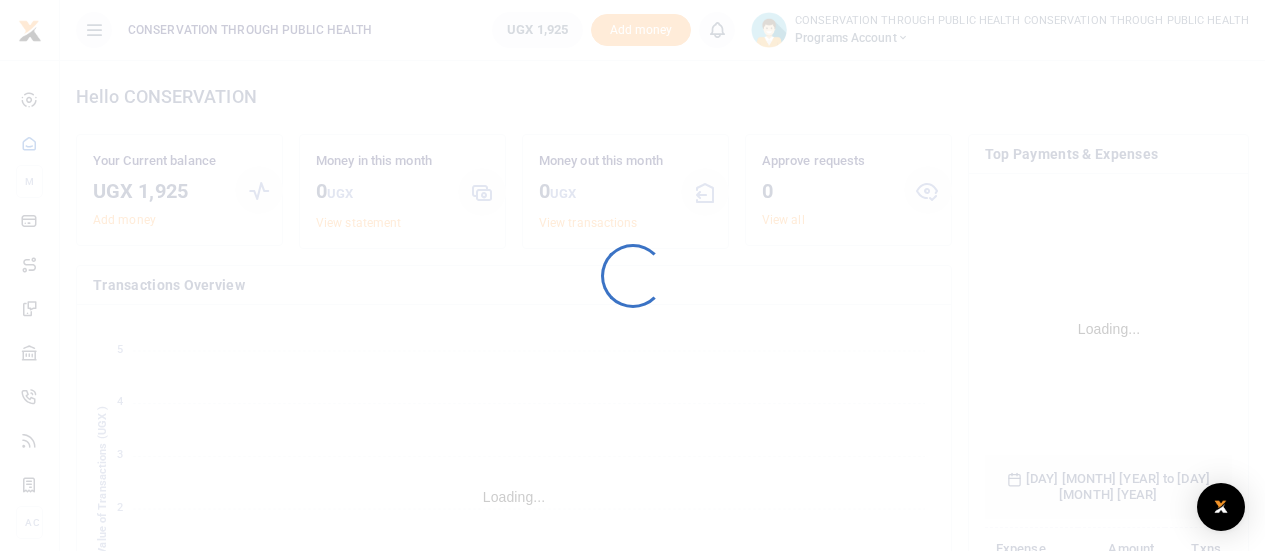 scroll, scrollTop: 0, scrollLeft: 0, axis: both 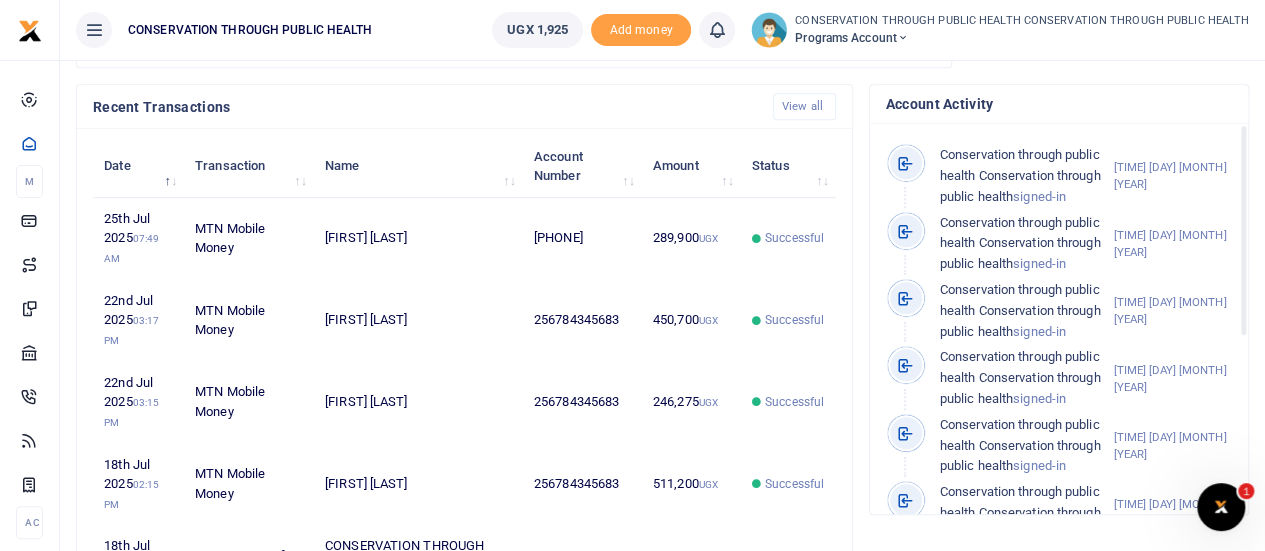 click at bounding box center [903, 38] 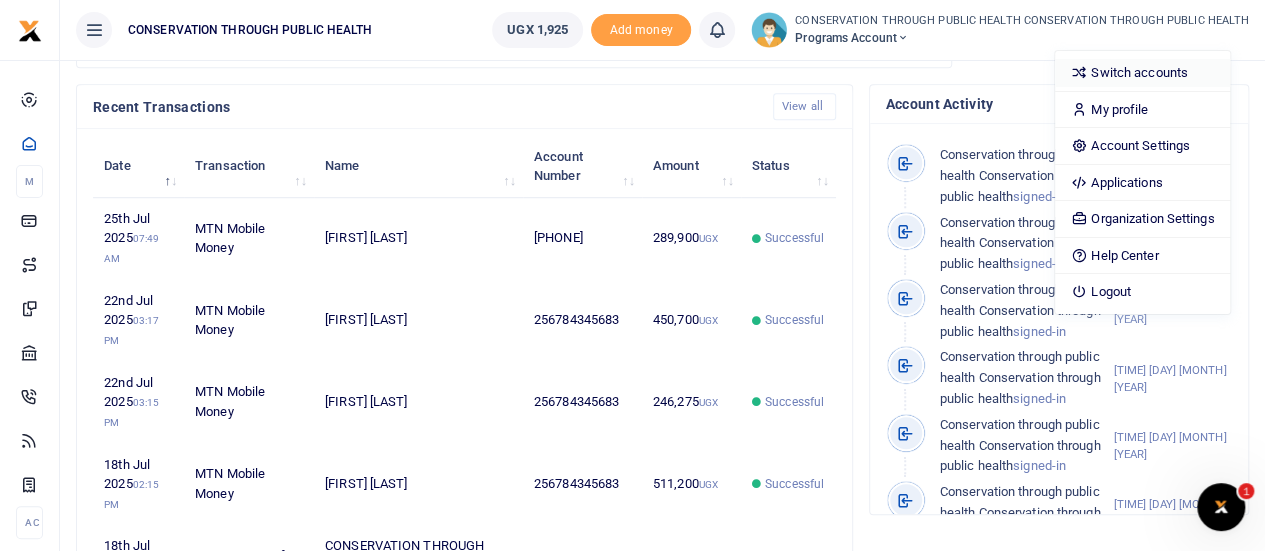 click on "Switch accounts" at bounding box center [1142, 73] 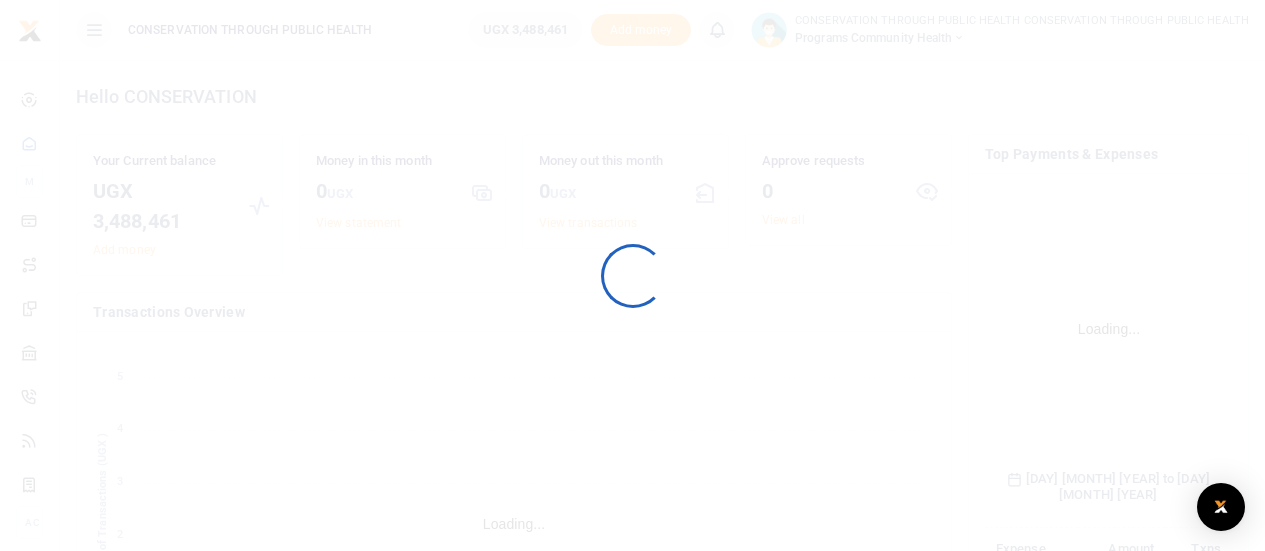scroll, scrollTop: 0, scrollLeft: 0, axis: both 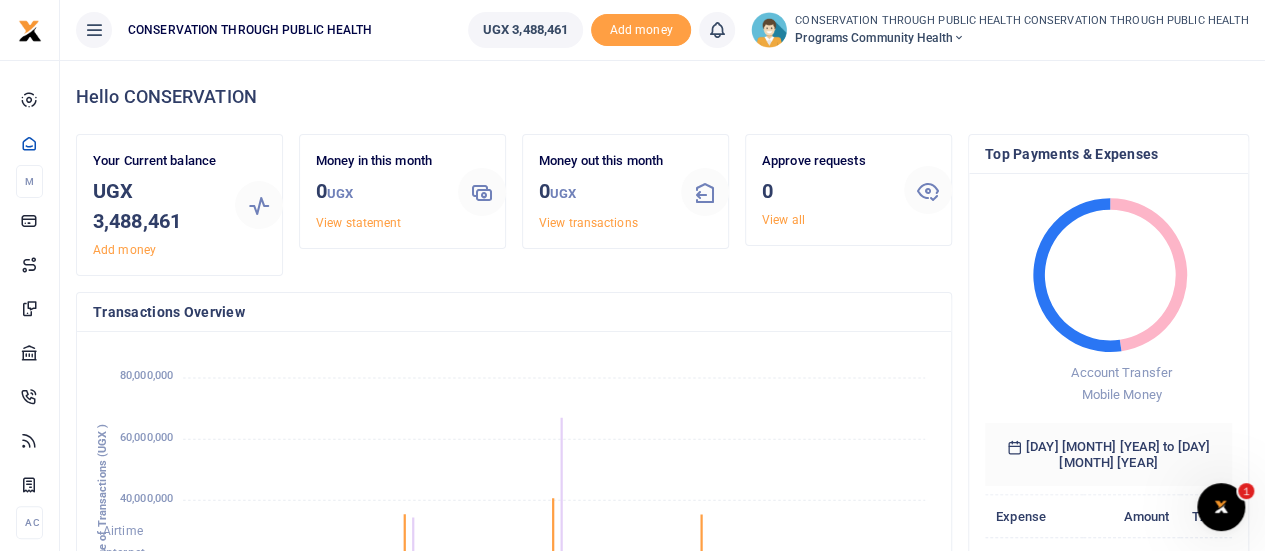 click at bounding box center [959, 38] 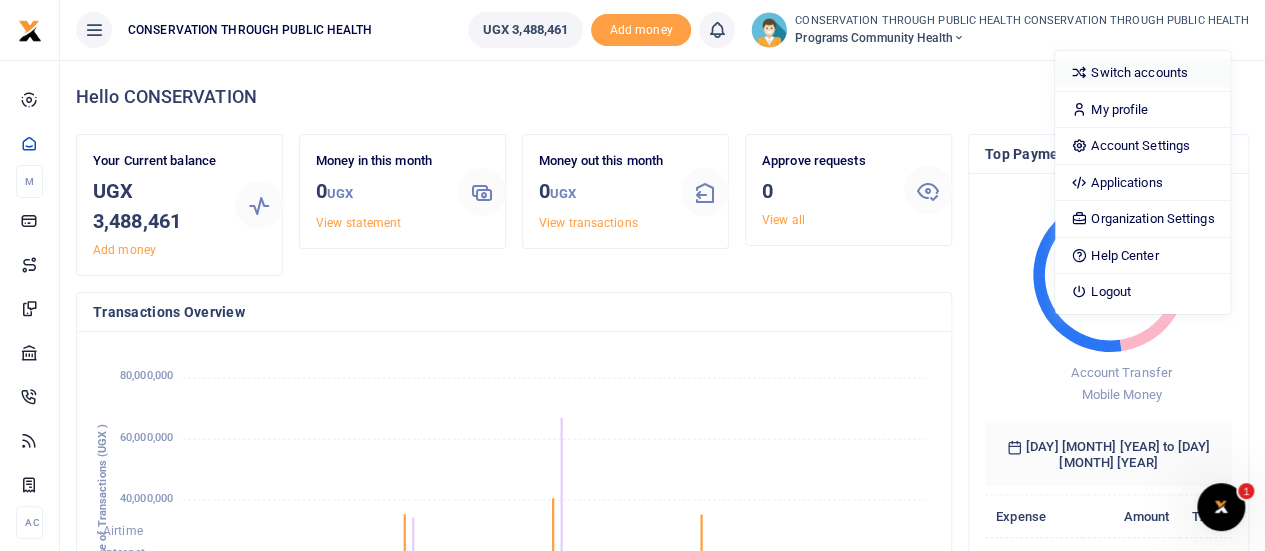 click on "Switch accounts" at bounding box center [1142, 73] 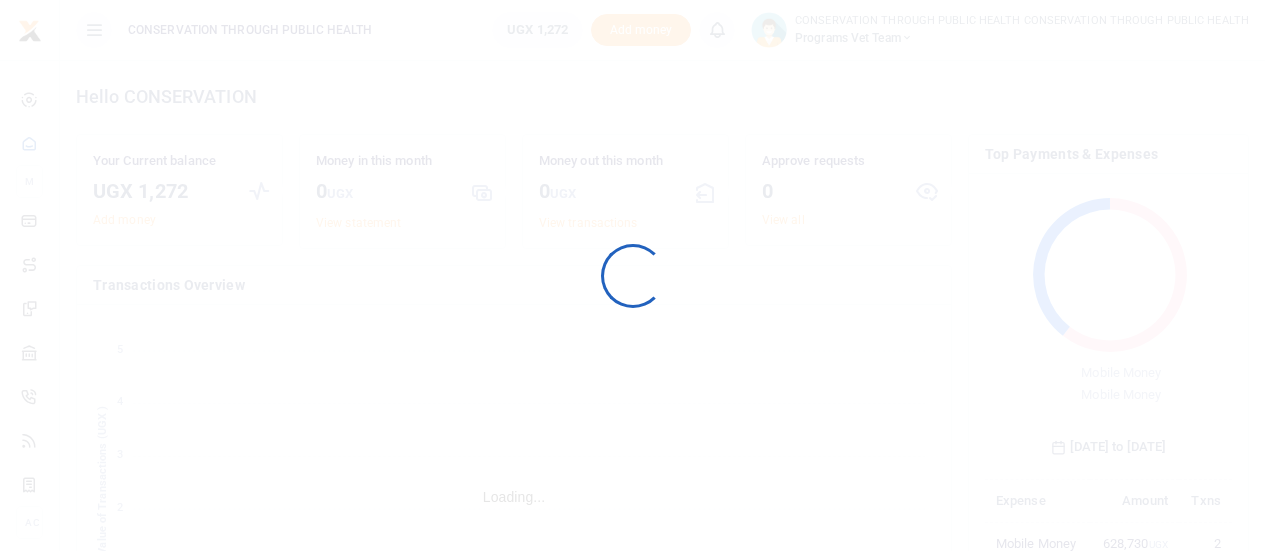 scroll, scrollTop: 0, scrollLeft: 0, axis: both 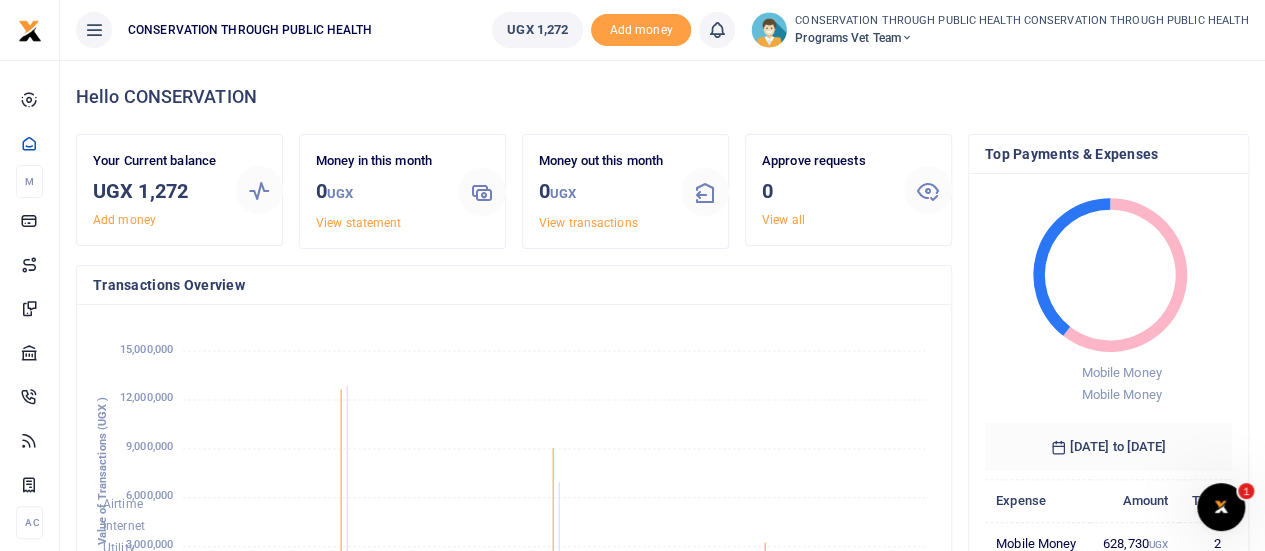 click on "Programs Vet Team" at bounding box center [1022, 38] 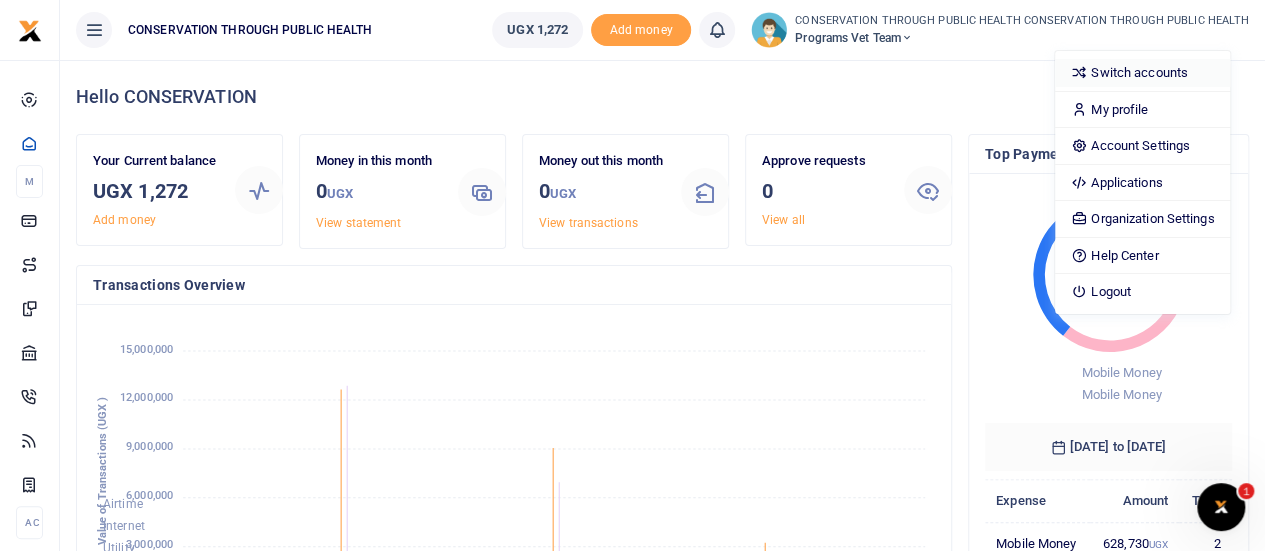click on "Switch accounts" at bounding box center (1142, 73) 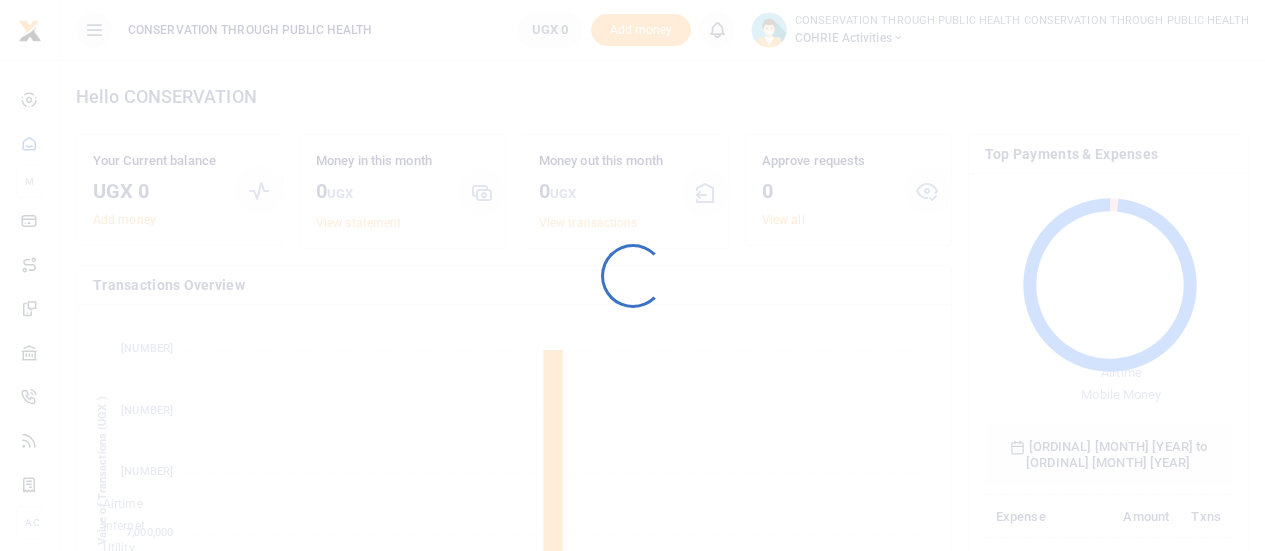 scroll, scrollTop: 0, scrollLeft: 0, axis: both 